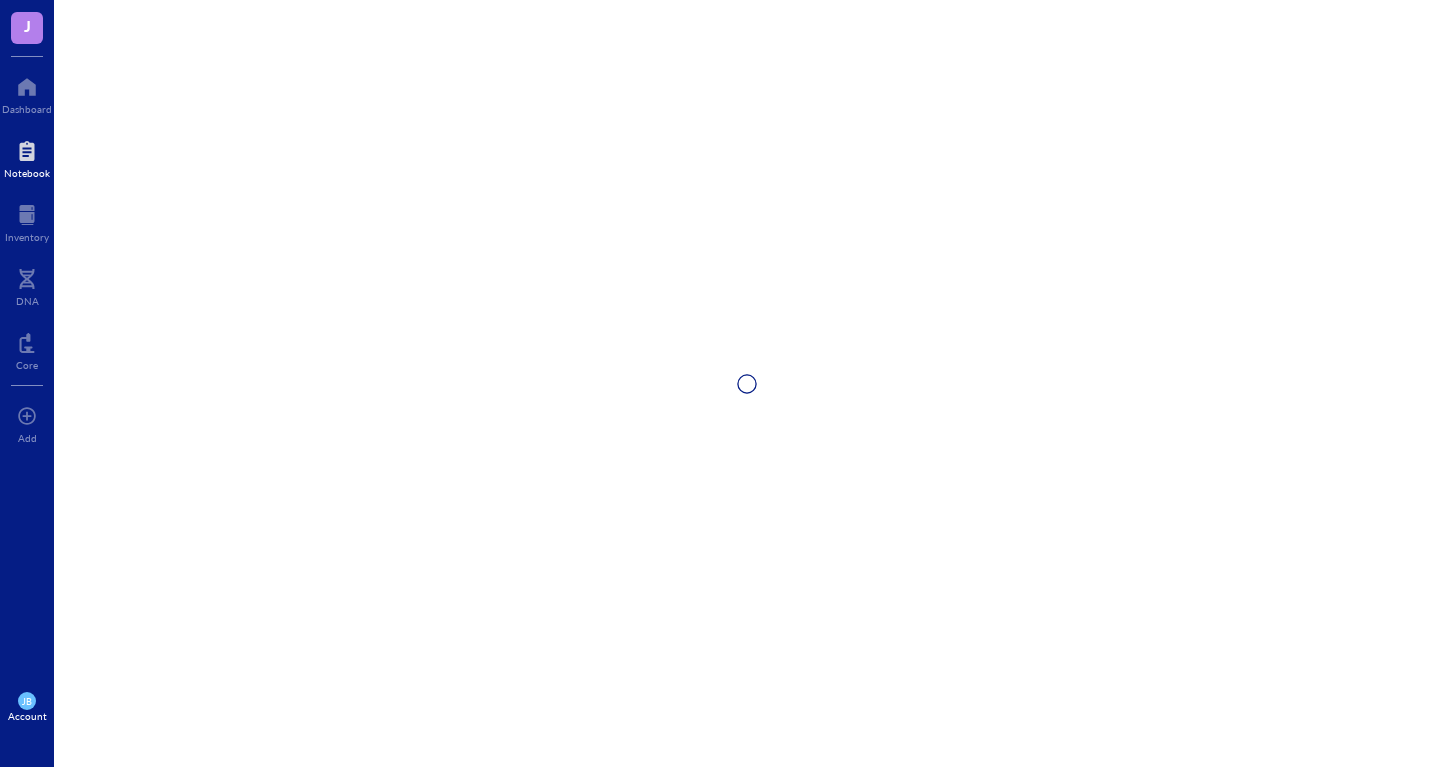 scroll, scrollTop: 0, scrollLeft: 0, axis: both 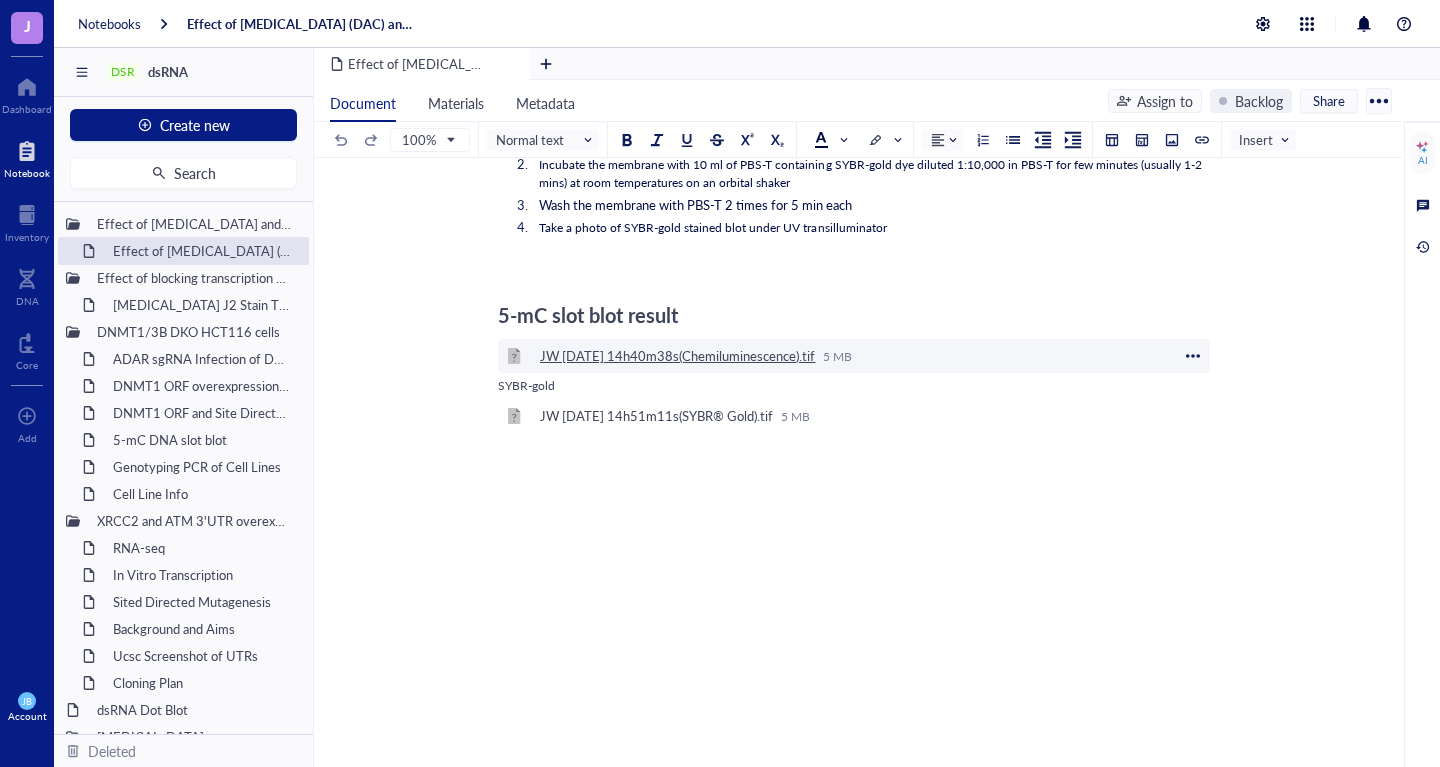click on "JW [DATE] 14h40m38s(Chemiluminescence).tif" at bounding box center [677, 356] 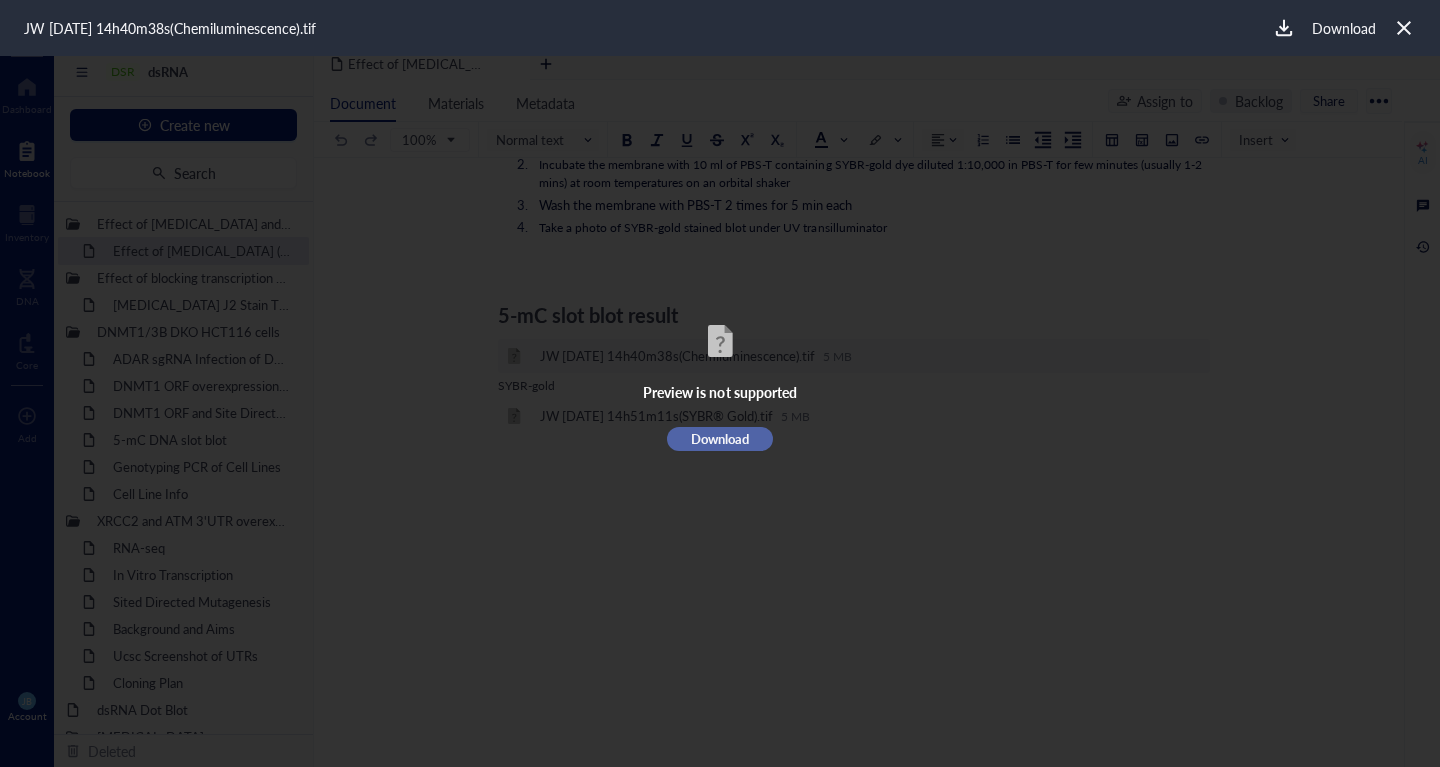 click on "Download" at bounding box center (720, 439) 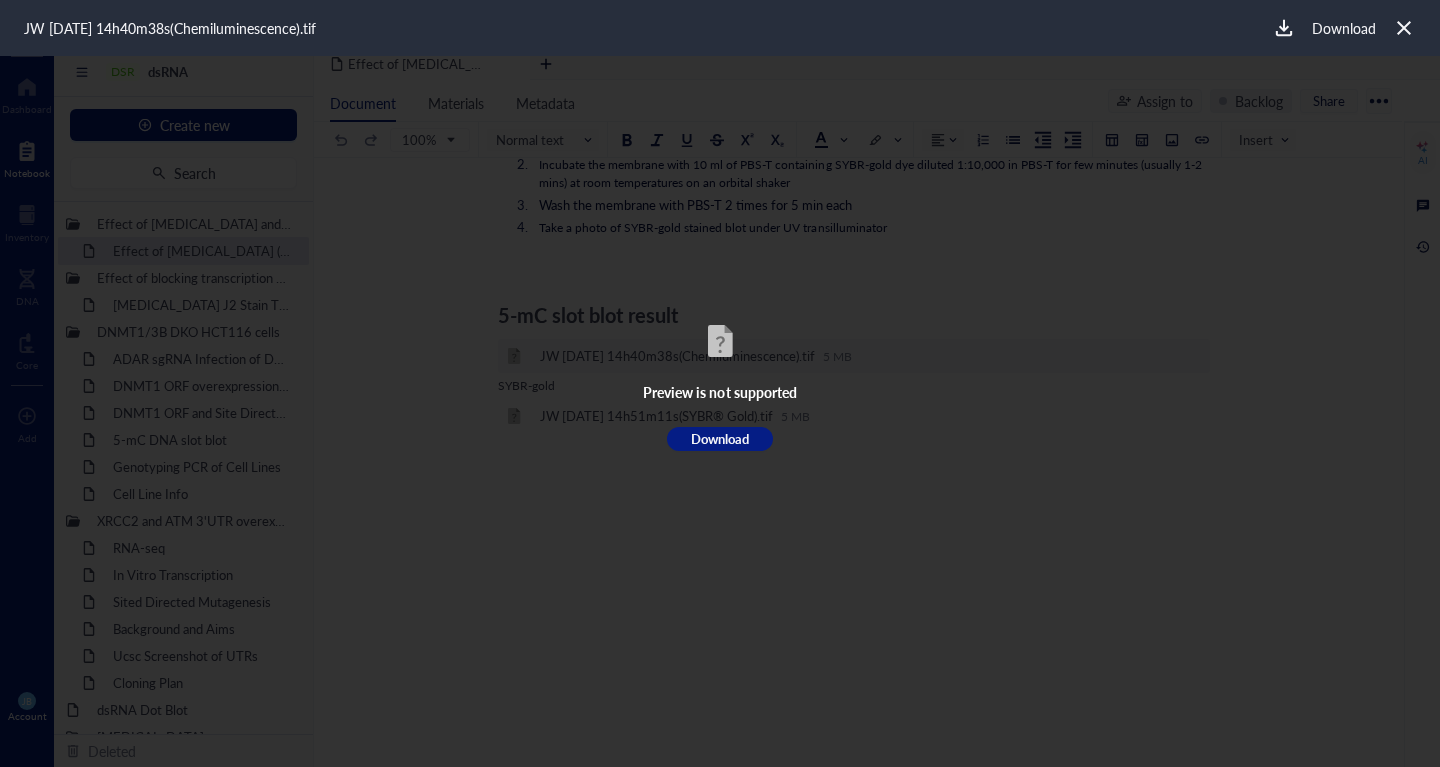 click on "Download" at bounding box center [1184, 28] 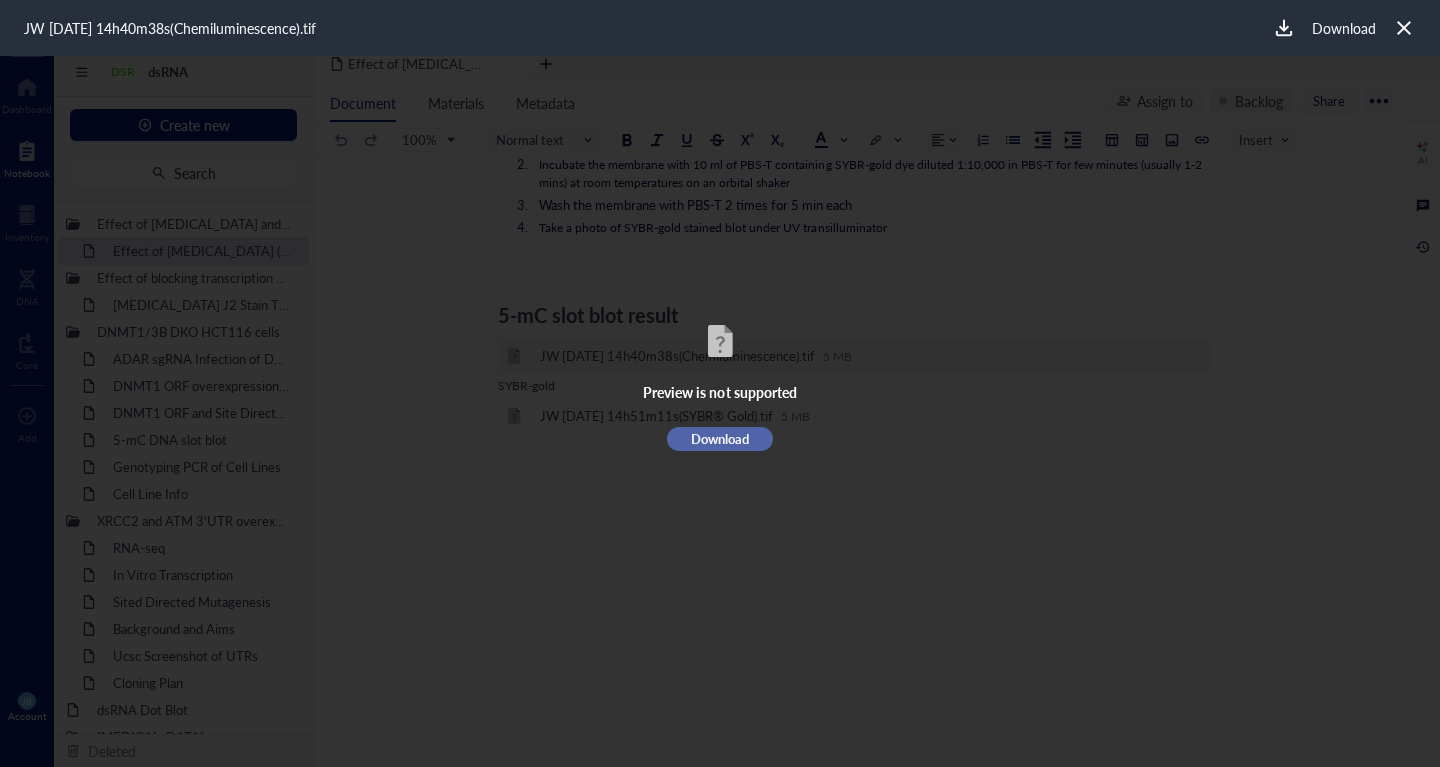 click on "Download" at bounding box center [720, 439] 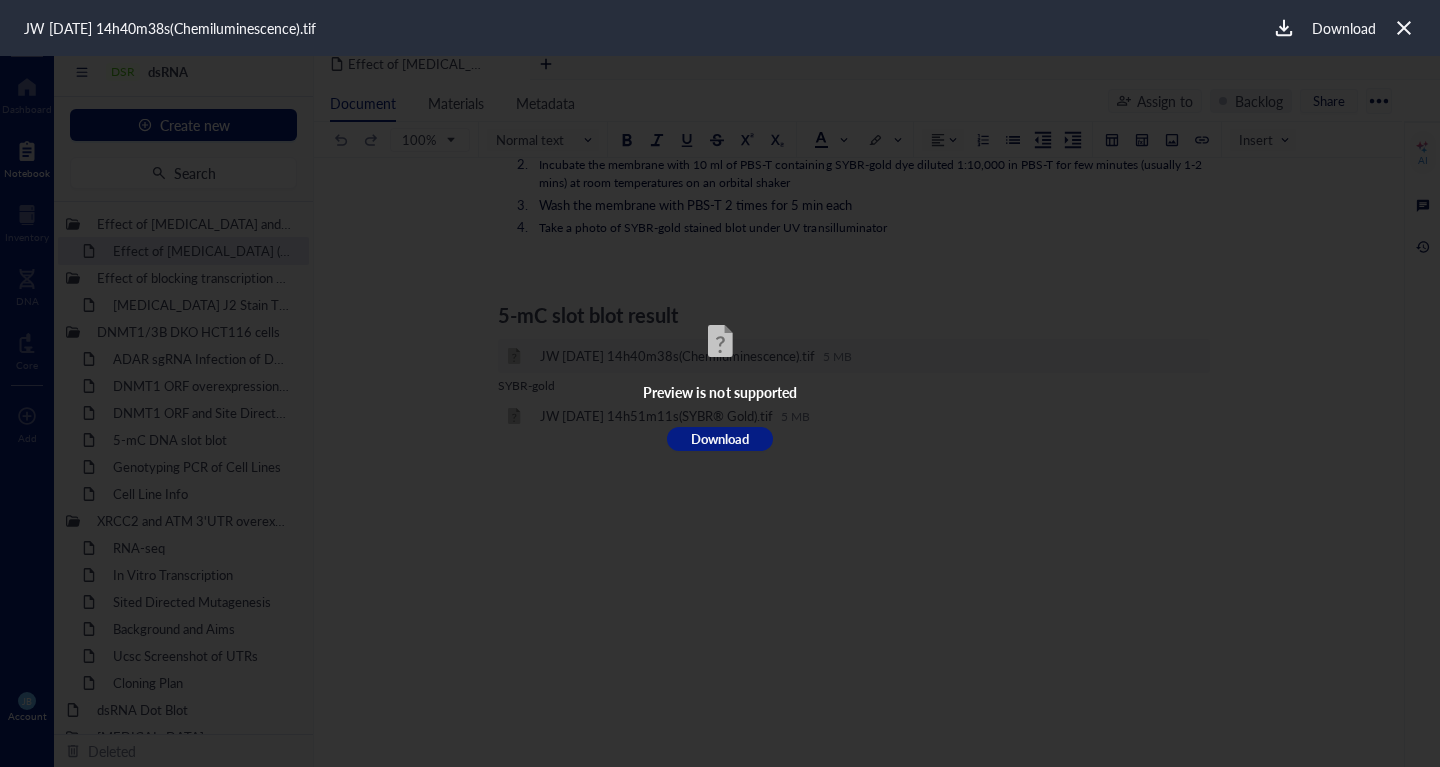 click on "Download" at bounding box center (1184, 28) 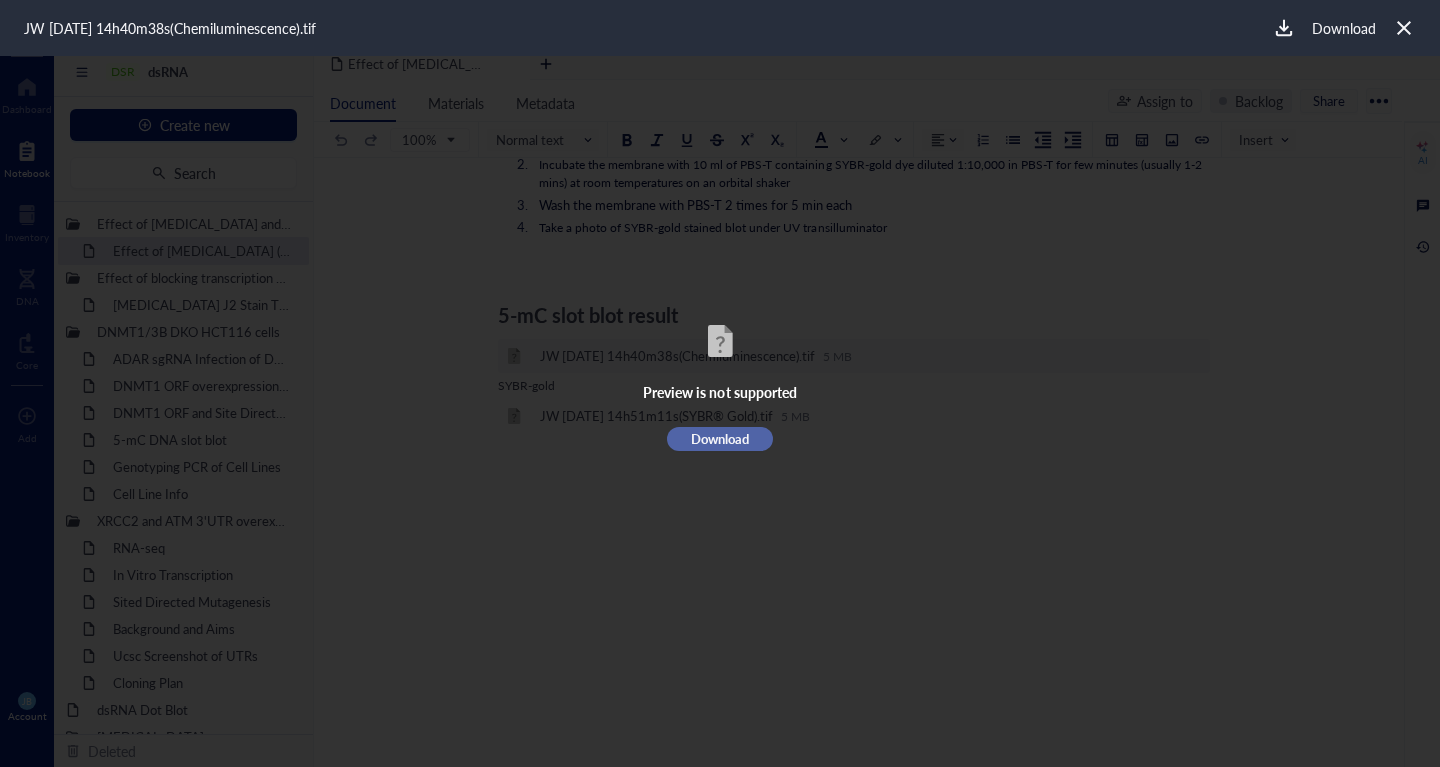 click on "Download" at bounding box center (720, 439) 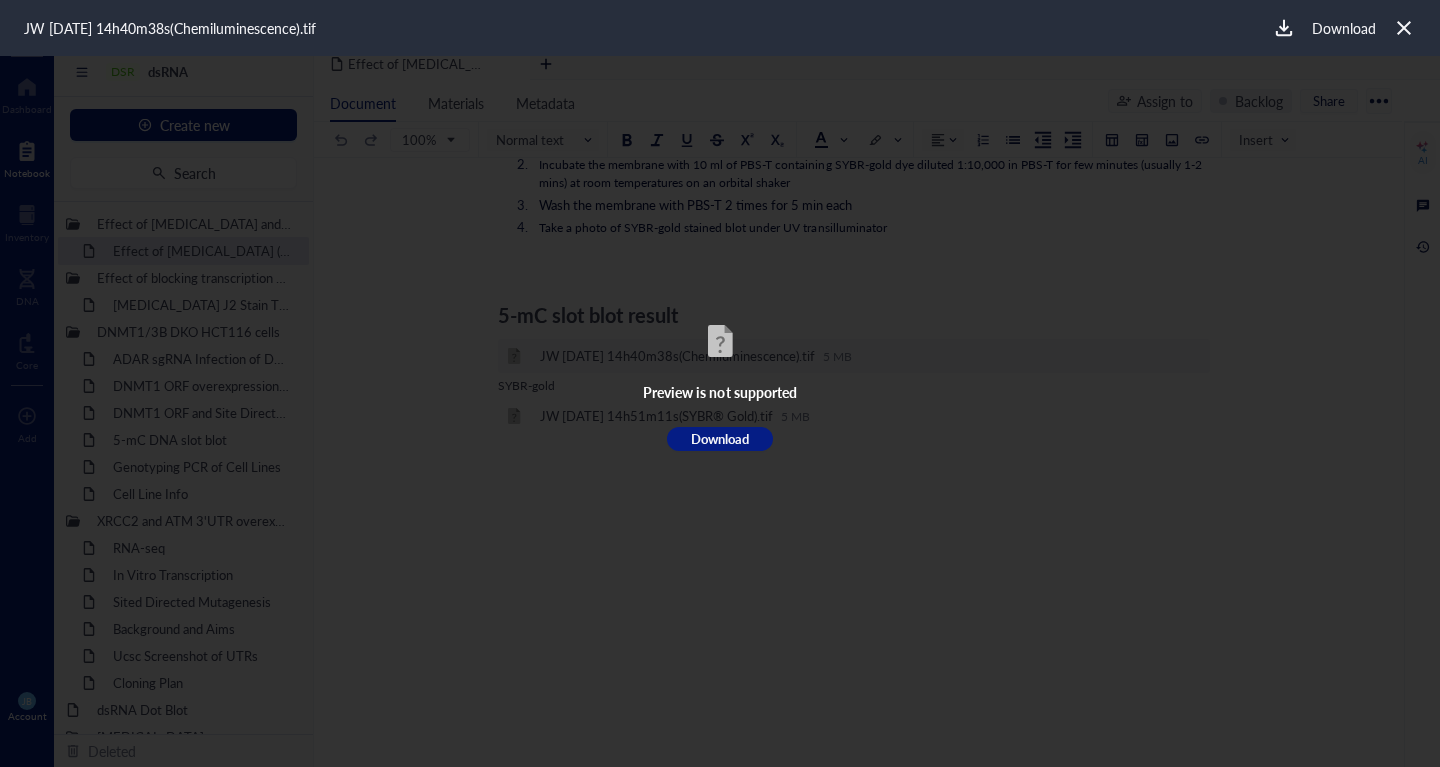 click on "Download" at bounding box center [1184, 28] 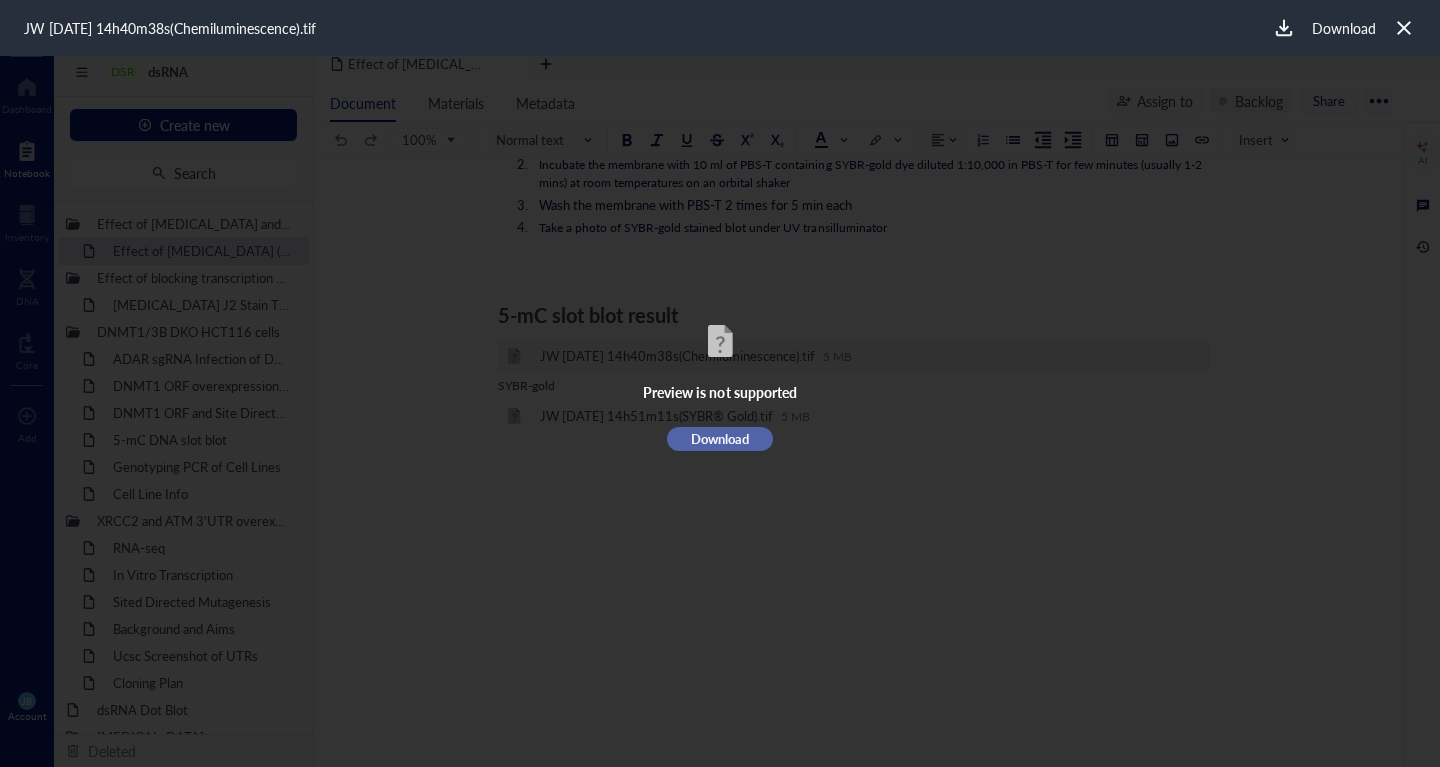 click on "Download" at bounding box center [720, 439] 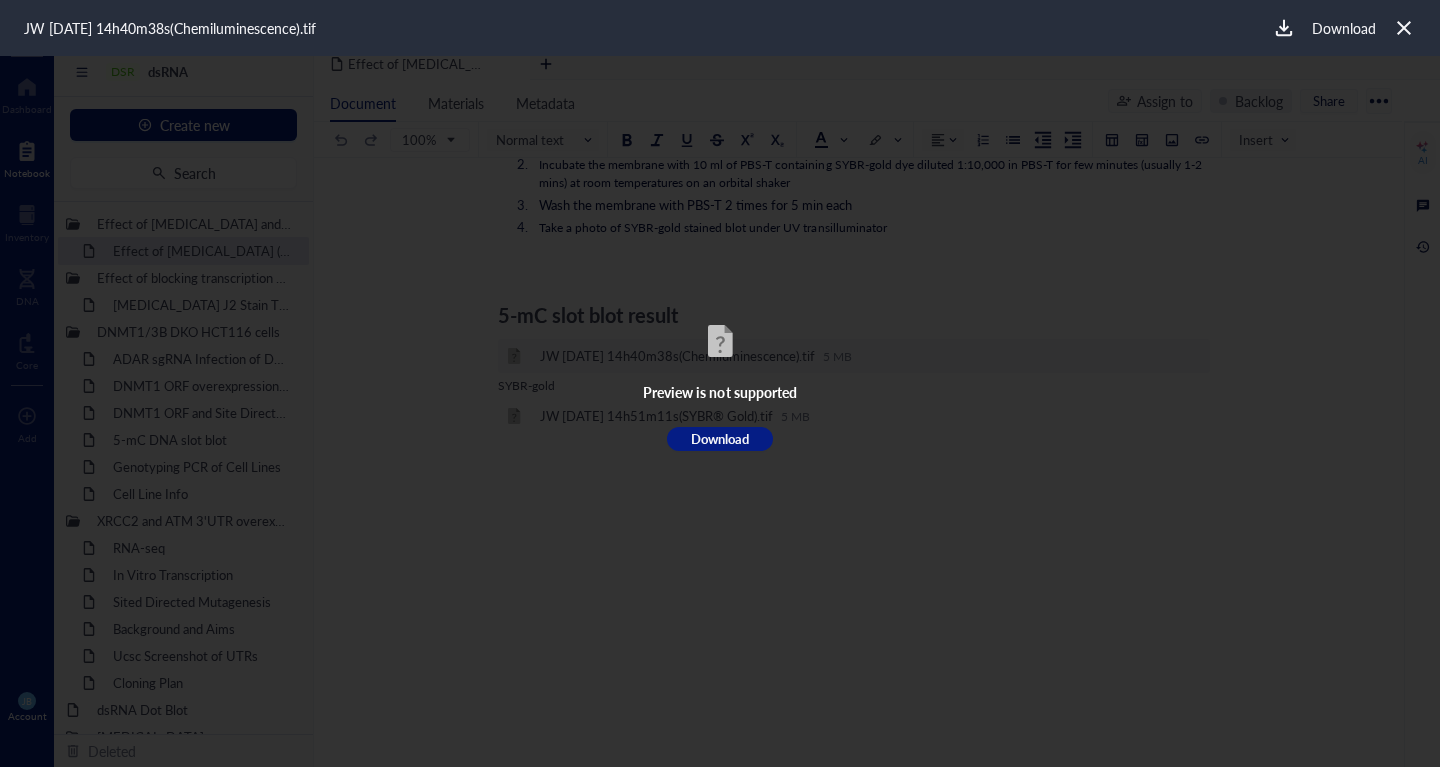click on "Preview is not supported Download" at bounding box center (720, 383) 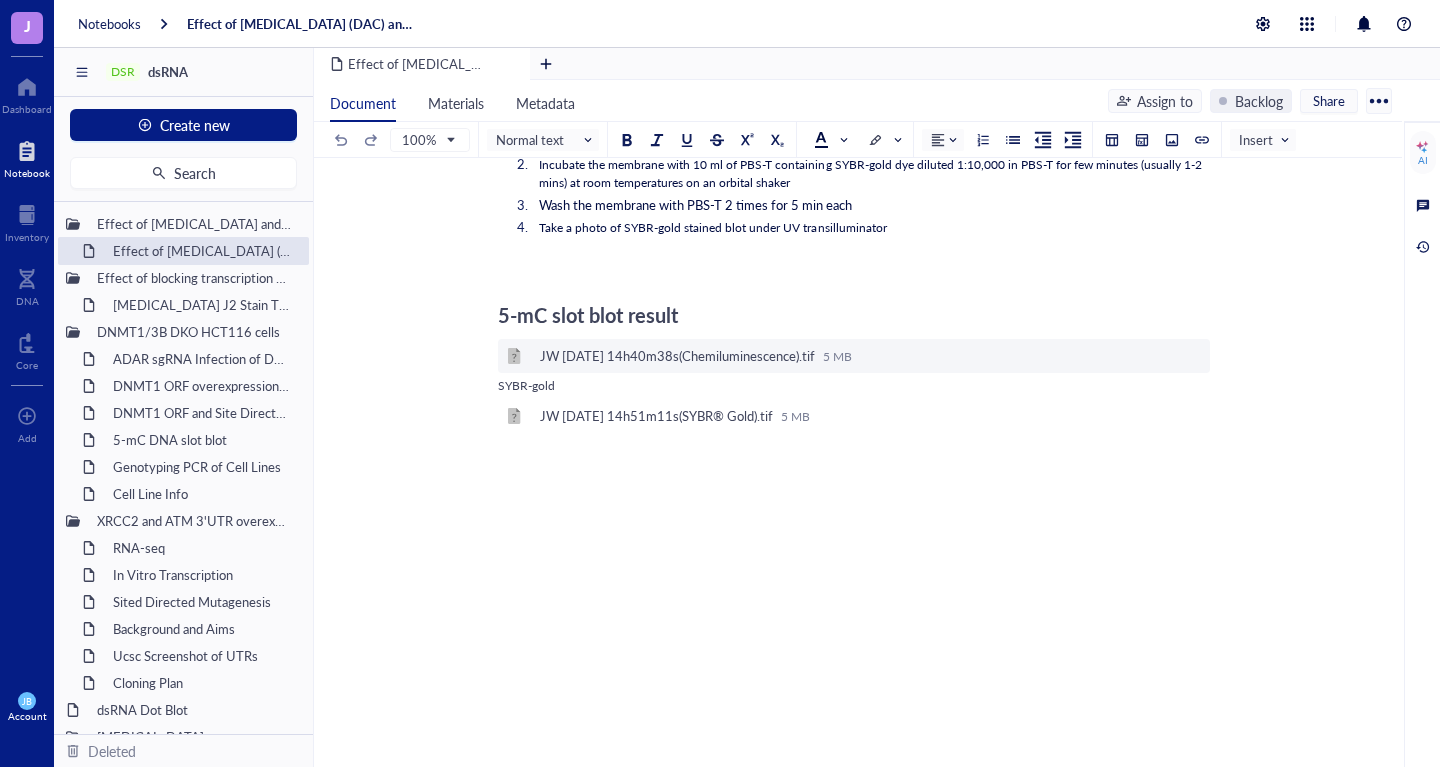 scroll, scrollTop: 3883, scrollLeft: 0, axis: vertical 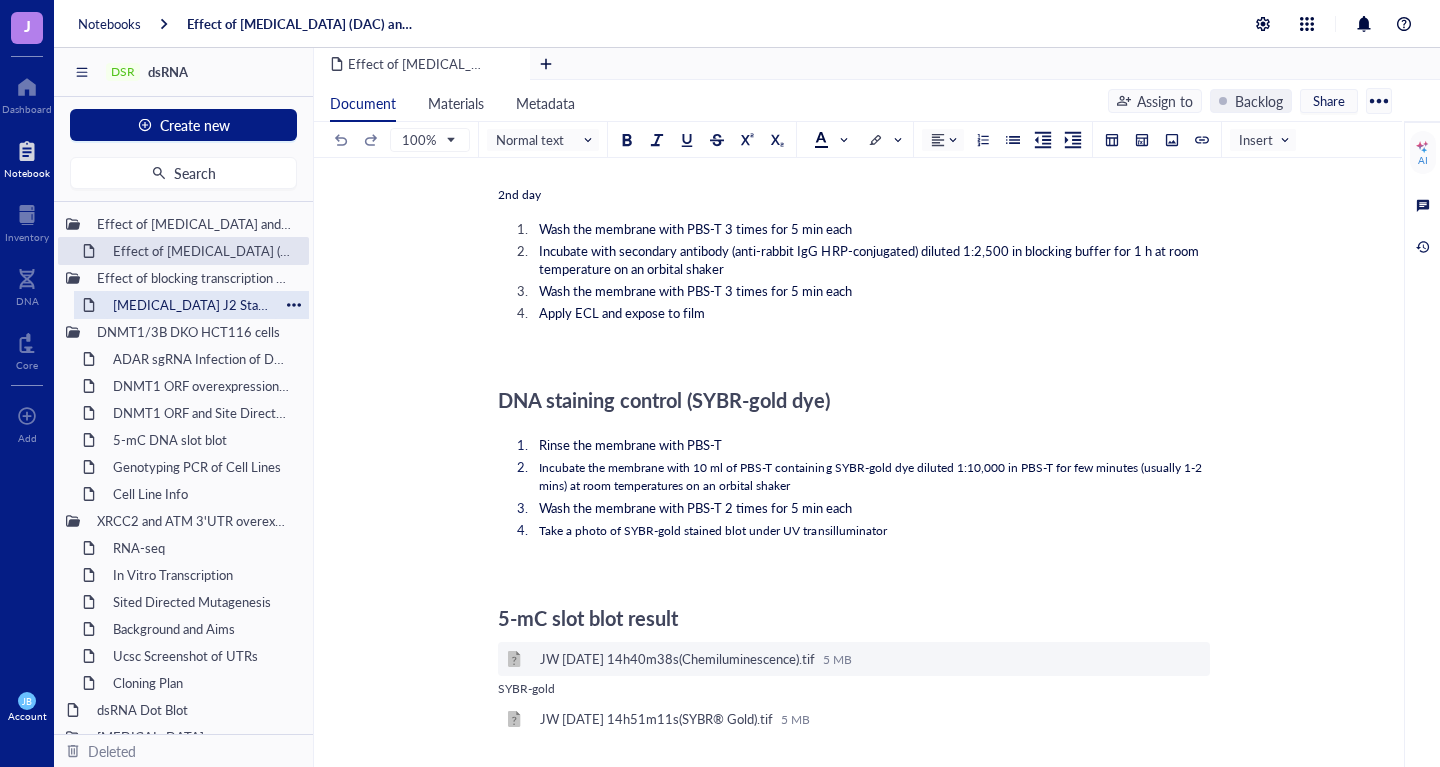 click on "[MEDICAL_DATA] J2 Stain Time Course" at bounding box center [191, 305] 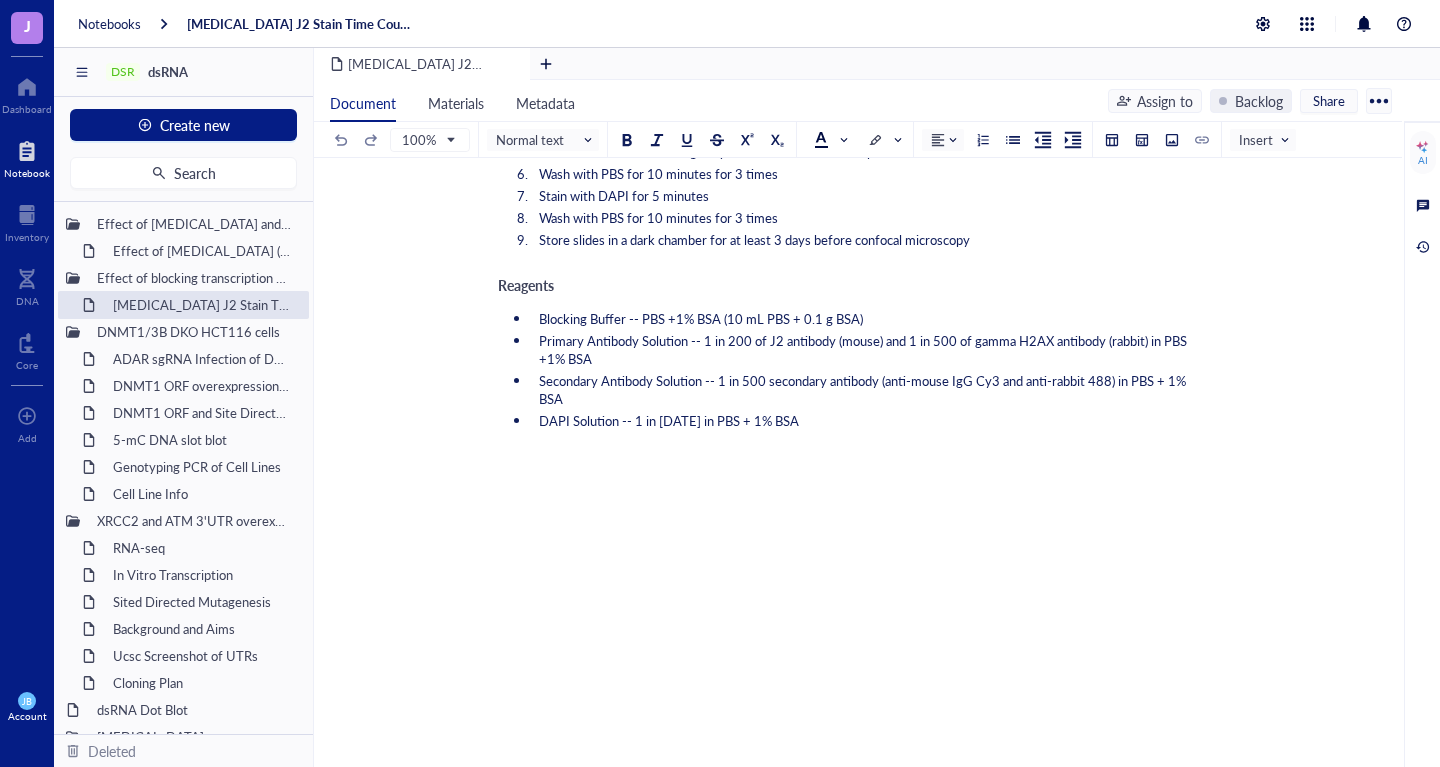 scroll, scrollTop: 1361, scrollLeft: 0, axis: vertical 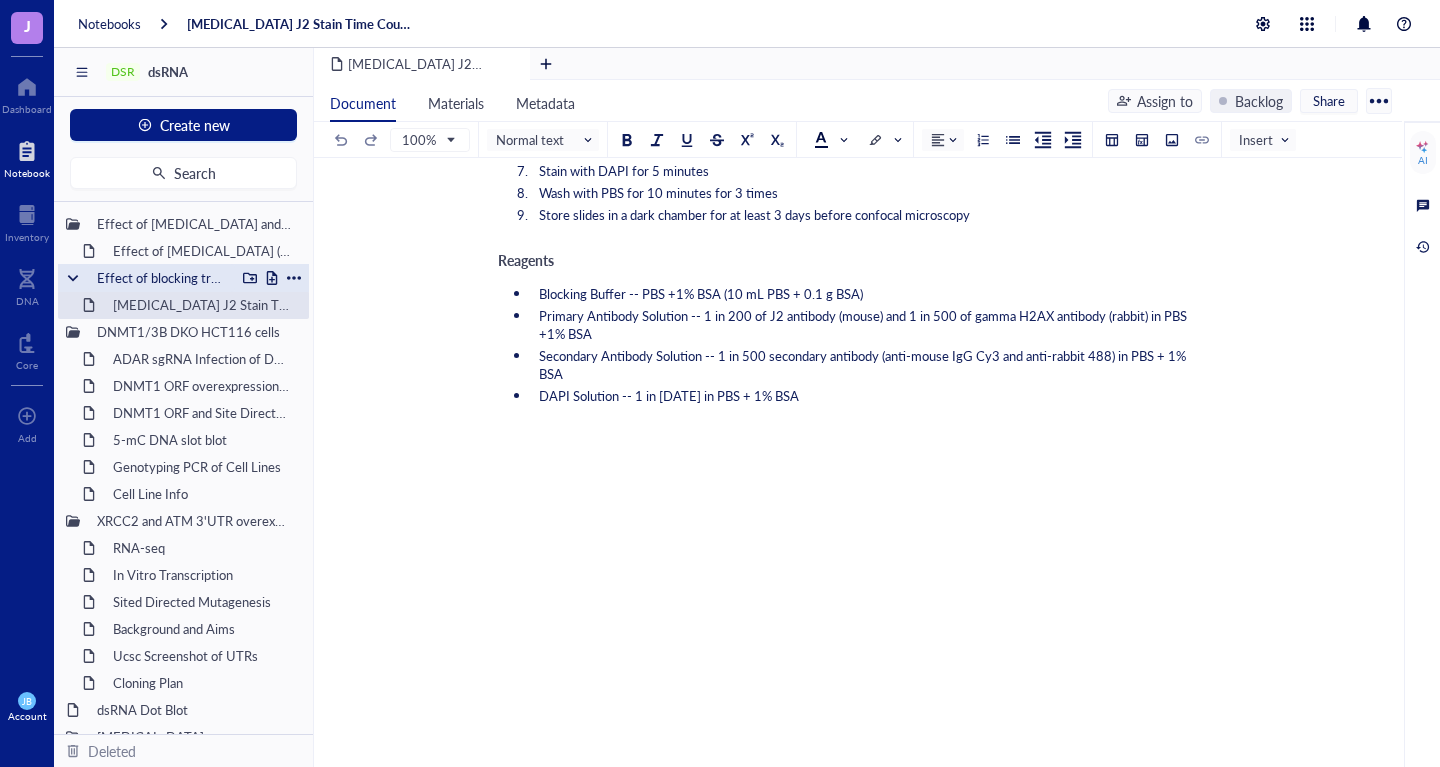 click on "Effect of blocking transcription and [MEDICAL_DATA] response on [MEDICAL_DATA] induced J2 staining" at bounding box center (161, 278) 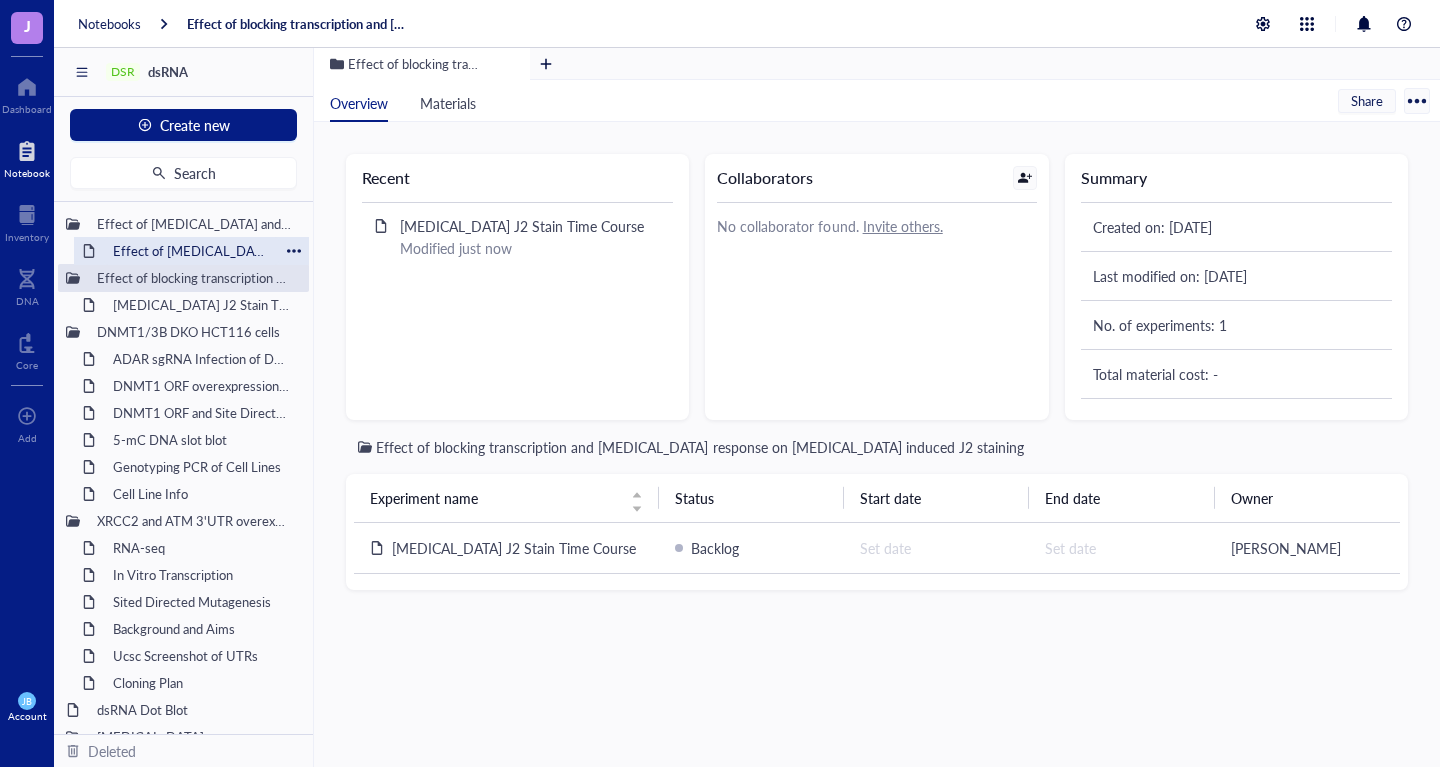 click on "Effect of [MEDICAL_DATA] (DAC) and GSK-3484862 on 5-mC Levels by Slot Blot" at bounding box center (191, 251) 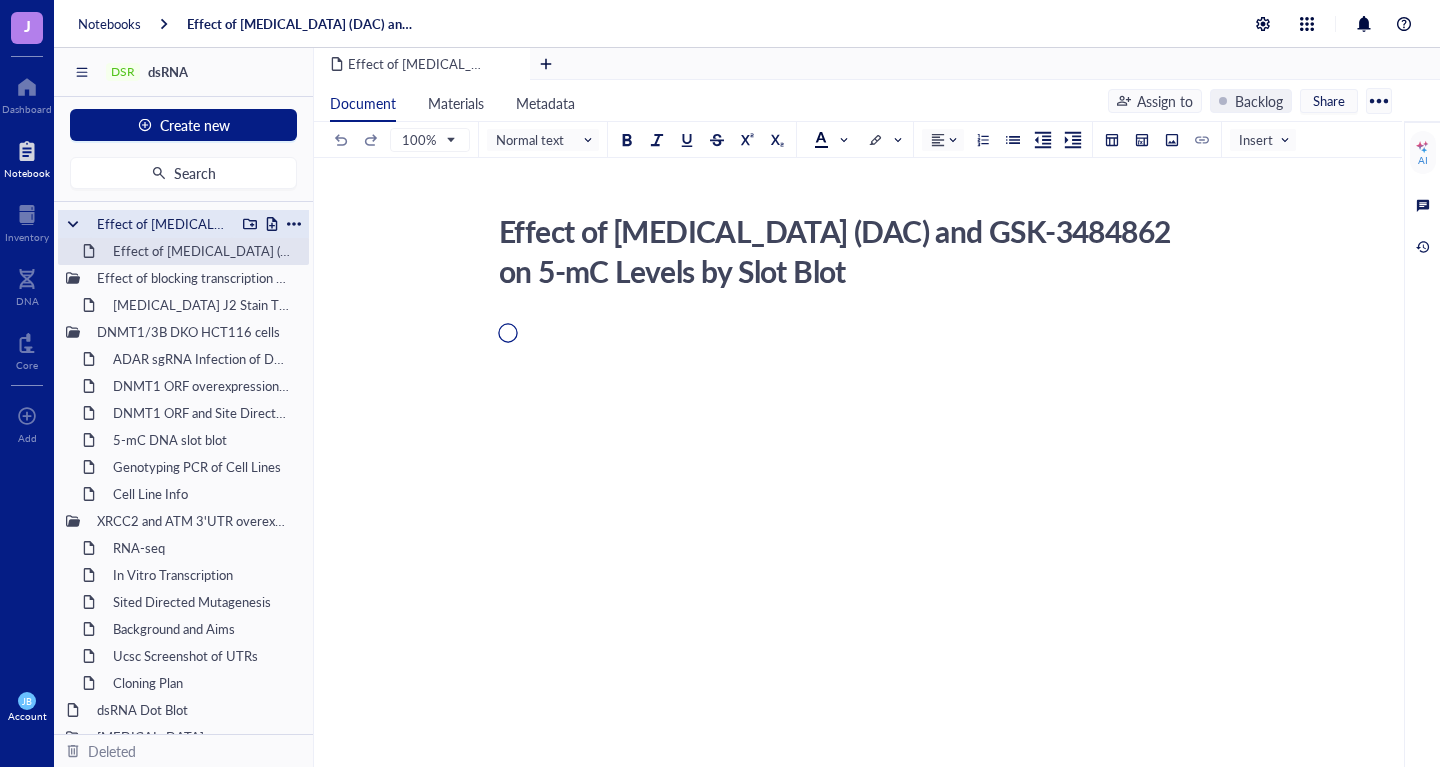 click on "Effect of [MEDICAL_DATA] and GSK-3484862 on J2 Staining" at bounding box center [161, 224] 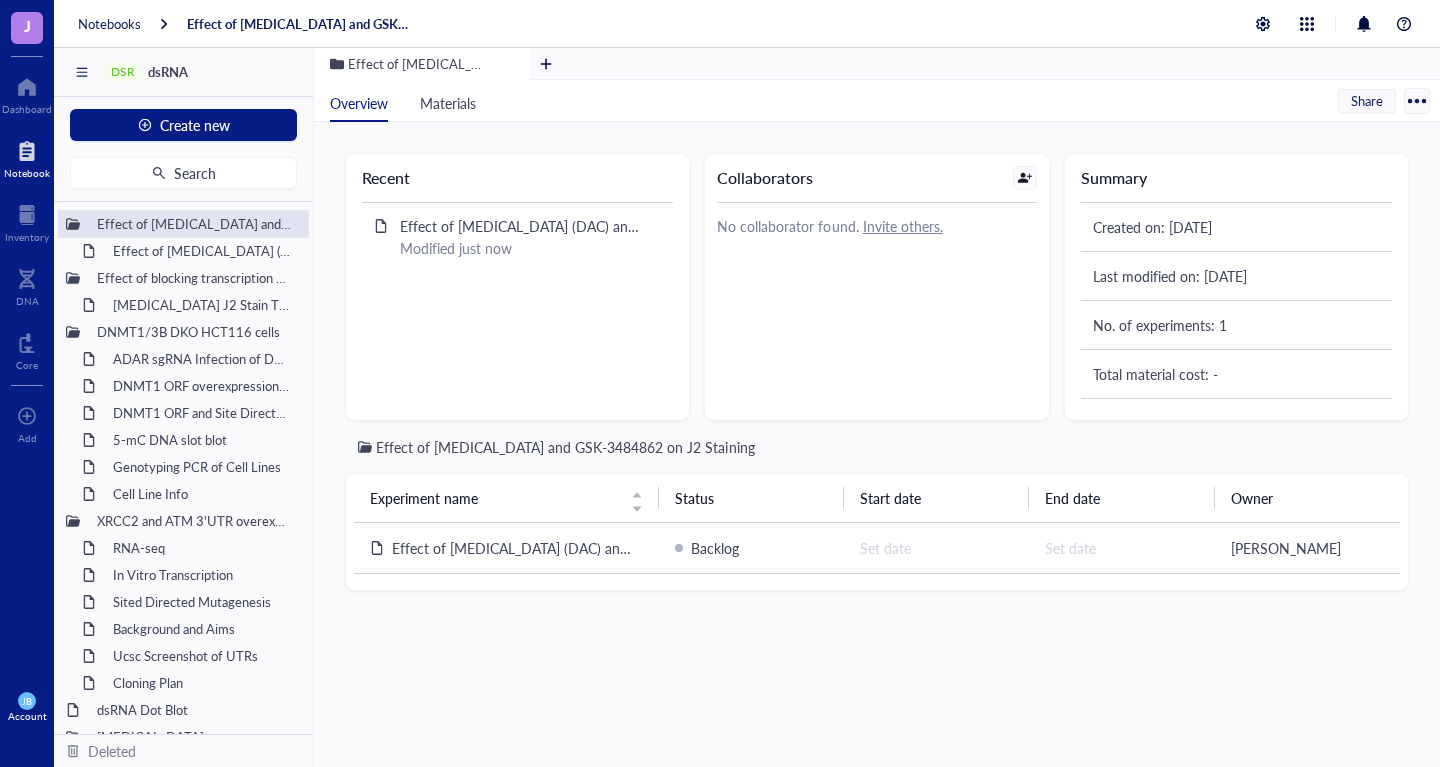click on "Effect of [MEDICAL_DATA] and GSK-3484862 on J2 Staining" at bounding box center (877, 64) 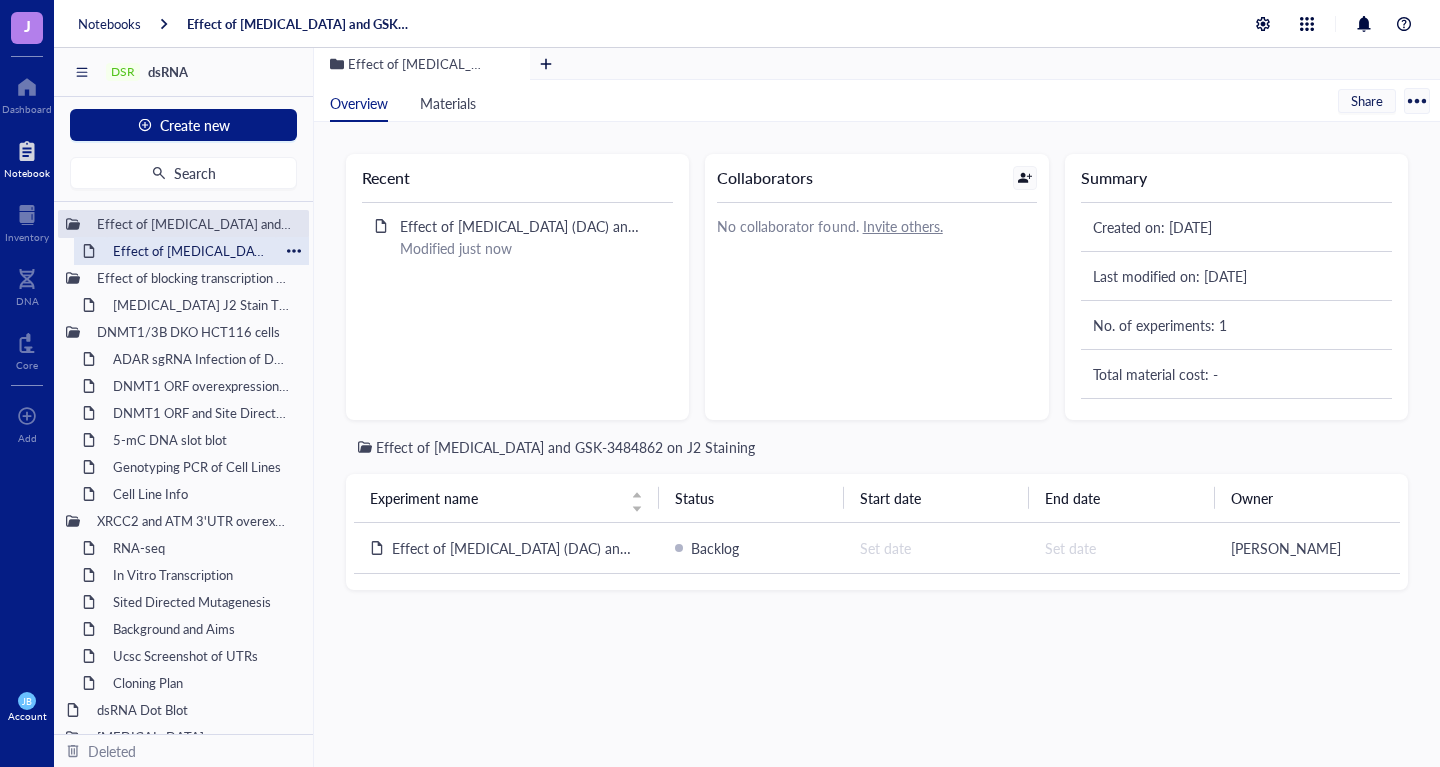 click on "Effect of [MEDICAL_DATA] (DAC) and GSK-3484862 on 5-mC Levels by Slot Blot" at bounding box center [191, 251] 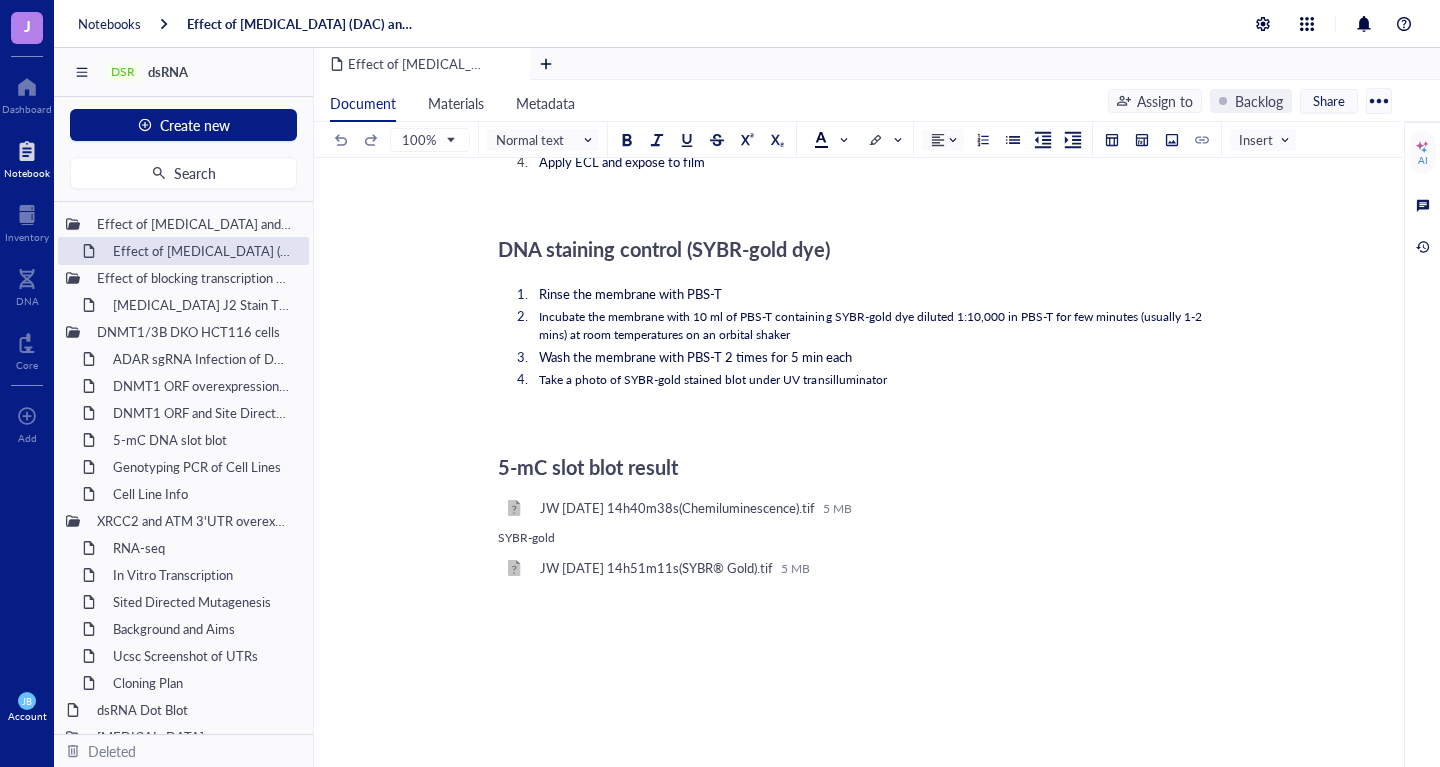 scroll, scrollTop: 3914, scrollLeft: 0, axis: vertical 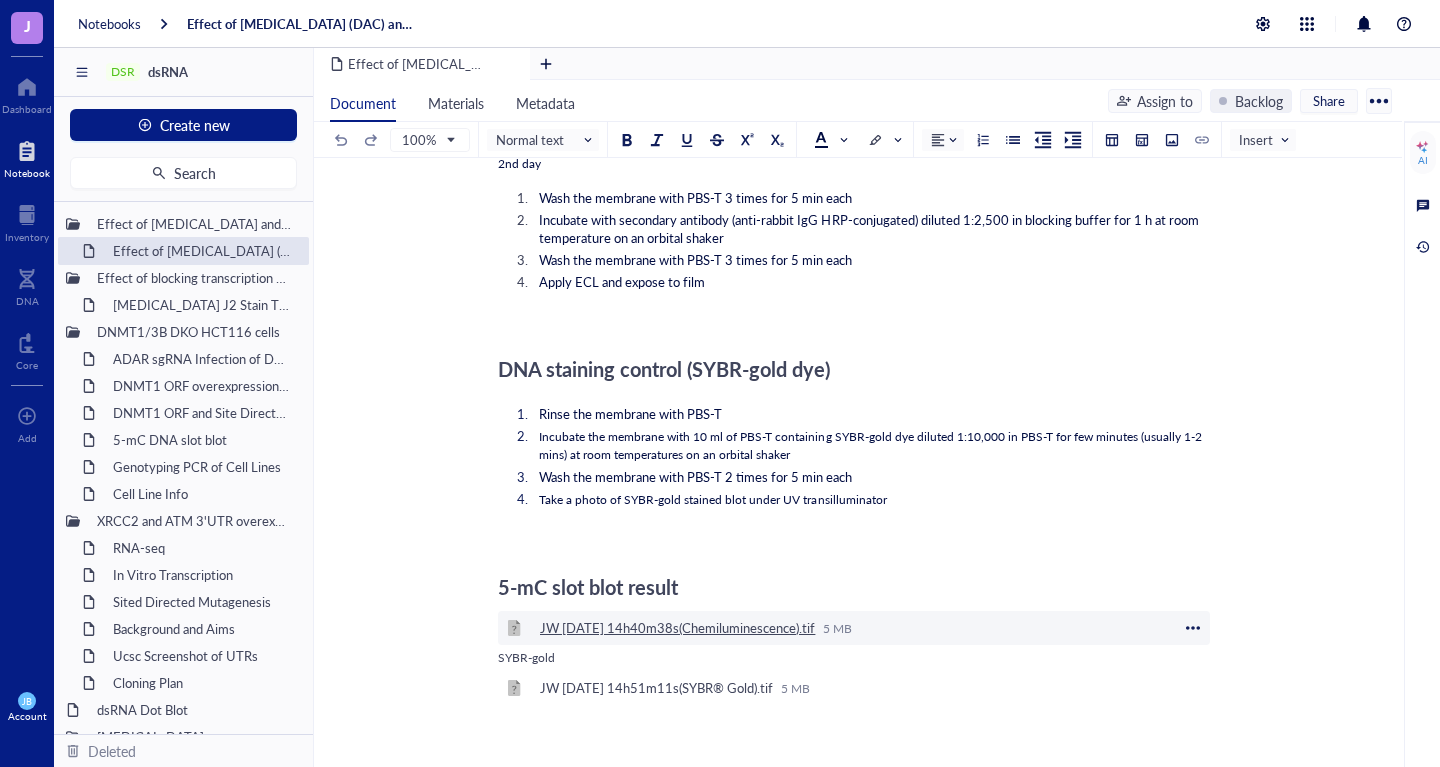 click on "JW [DATE] 14h40m38s(Chemiluminescence).tif" at bounding box center [677, 628] 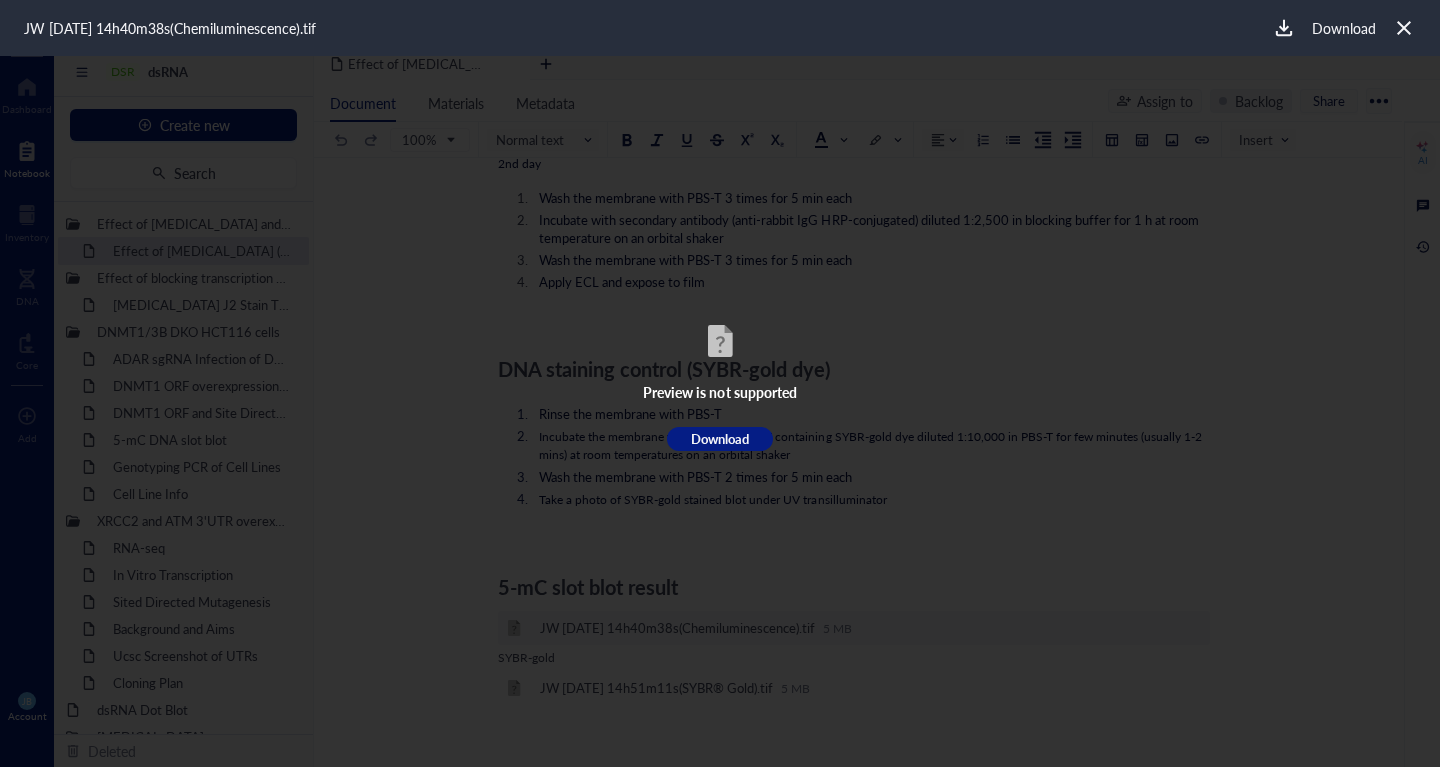 click 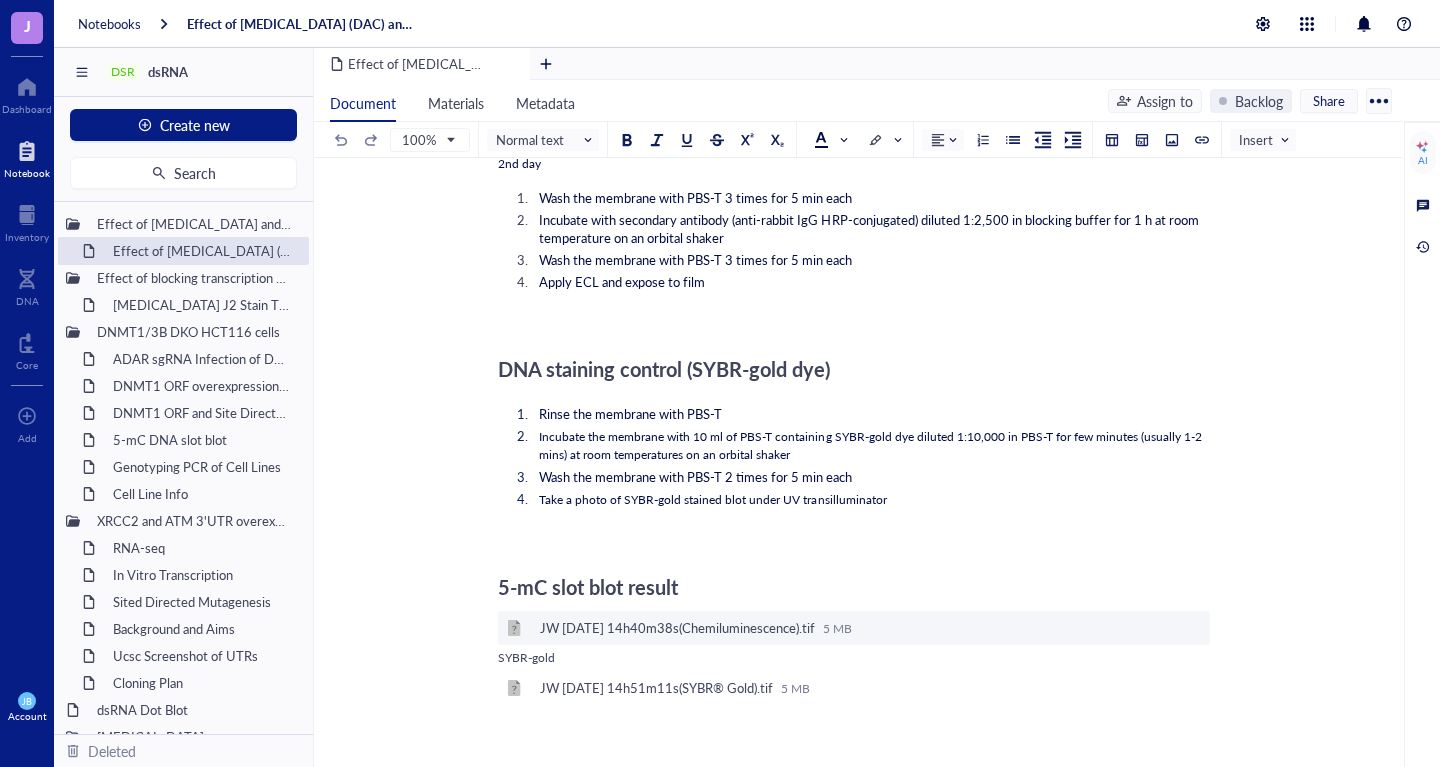 click at bounding box center [1112, 140] 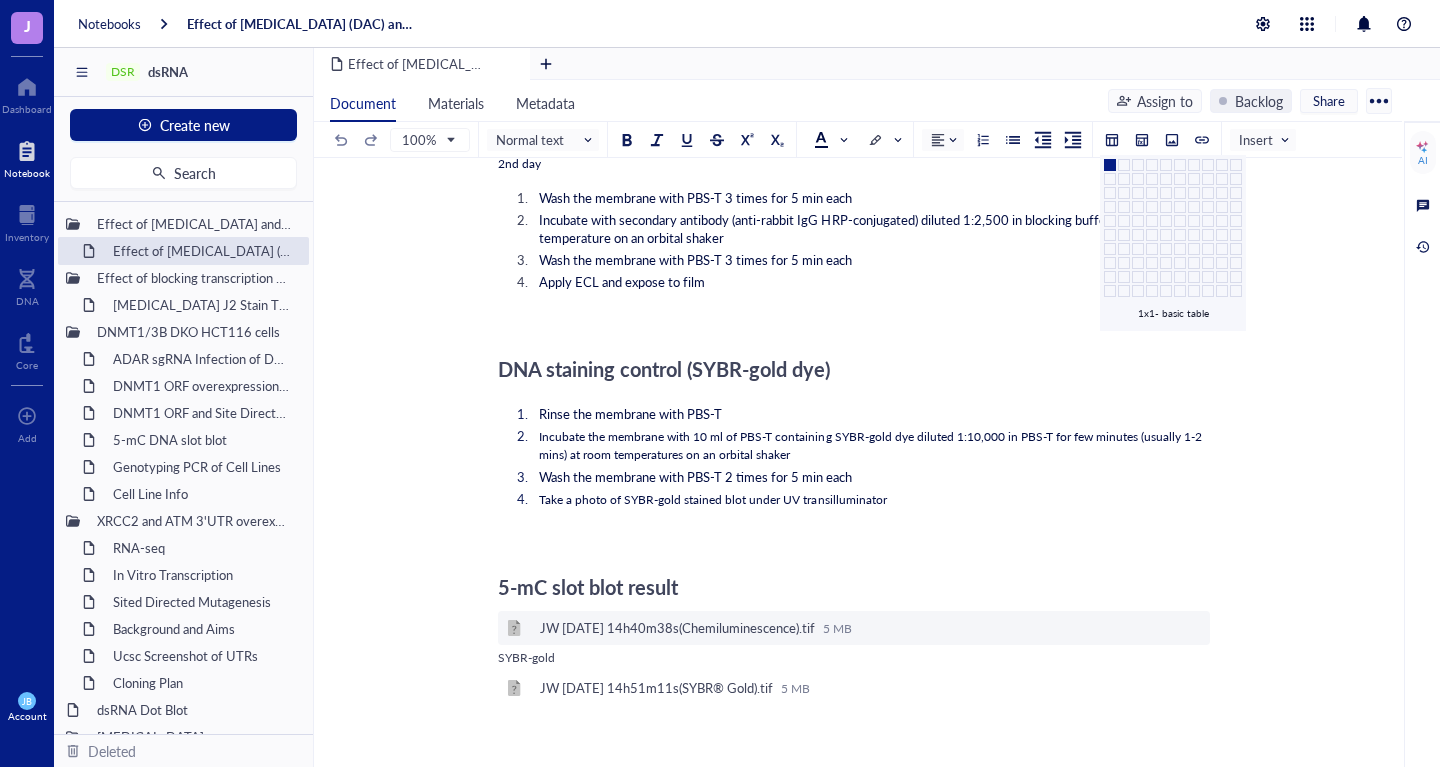 click on "Effect of [MEDICAL_DATA] (DAC) and GSK-3484862 on 5-mC Levels by Slot Blot Effect of [MEDICAL_DATA] (DAC) and GSK-3484862 on 5-mC Levels by Slot Blot Cell Seeding Seed "HCT116-6-6 control" and "HCT116-9-3 ADAR KO" in 6-well plates in HPLM + 10% FBS ([DATE]) Note: Seed cells at very low density (30-40% confluency) so they do not overgrow during the 4-day drug treatment ﻿ Drug Treatment ([DATE])   Cell [MEDICAL_DATA] Dose Drug Control WT 1 µM DMSO Control WT 1 µM GSK-3484862 Control WT 1 µM DAC Control WT 300 nM DMSO Control WT 300 nM GSK-3484862 Control WT 300 nM DAC ADAR KO 1 µM DMSO ADAR KO 1 µM GSK-3484862 ADAR KO 1 µM DAC ADAR KO 300 nM DMSO ADAR KO 300 nM GSK-3484862 ADAR KO 300 nM DAC Add DMSO or GSK-3484862 or DAC to the [PERSON_NAME] accordingly and incubate for 4 days Change drugs and media daily ([DATE], [DATE], [DATE]) Perform DNA extraction ([DATE]) Add Caption ﻿ ﻿ Add Caption ﻿ ﻿ DNA preparation (using Vazyme DNA extraction kit DC102) Follow Vazyme Kit Protocol Samples   Cell [MEDICAL_DATA] 553.5" at bounding box center (854, -1296) 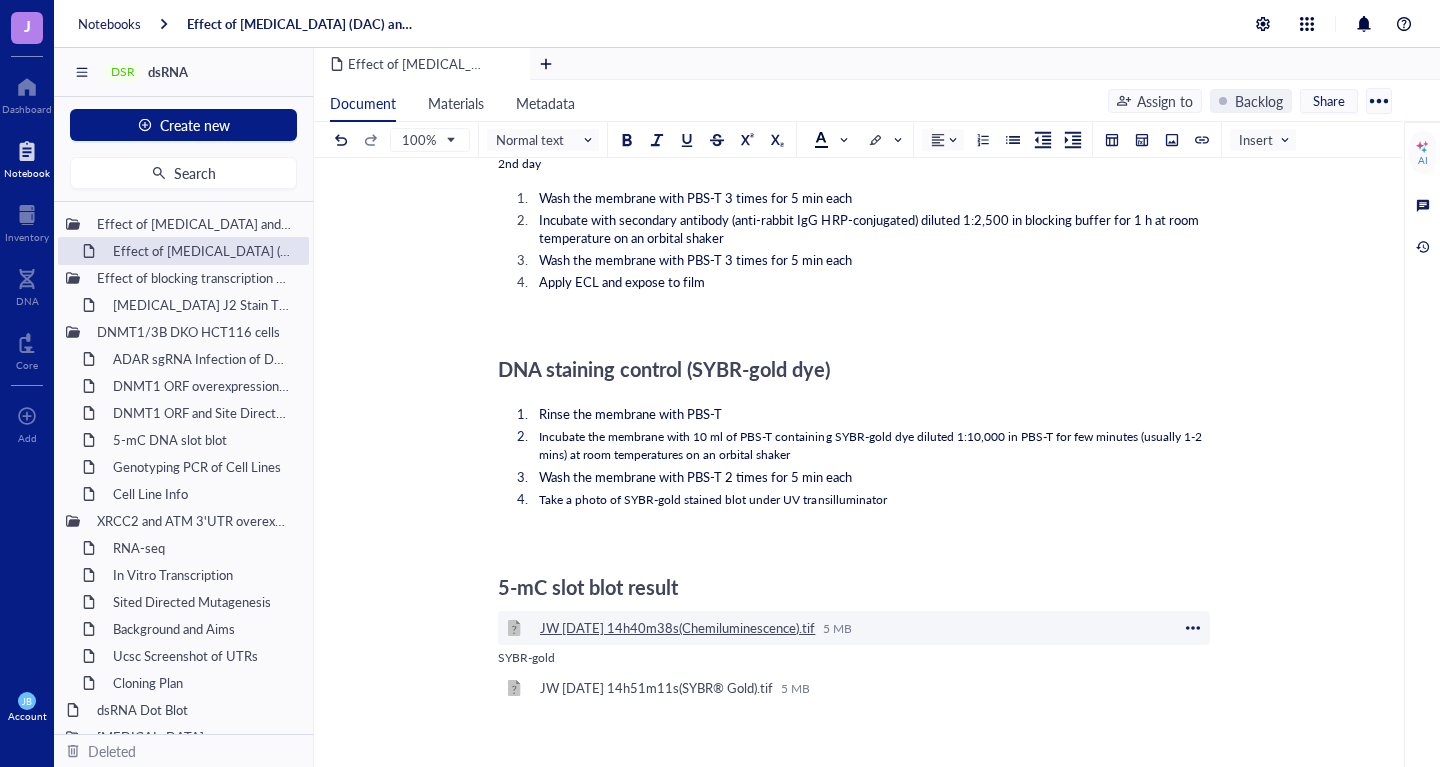 click on "JW [DATE] 14h40m38s(Chemiluminescence).tif" at bounding box center (677, 628) 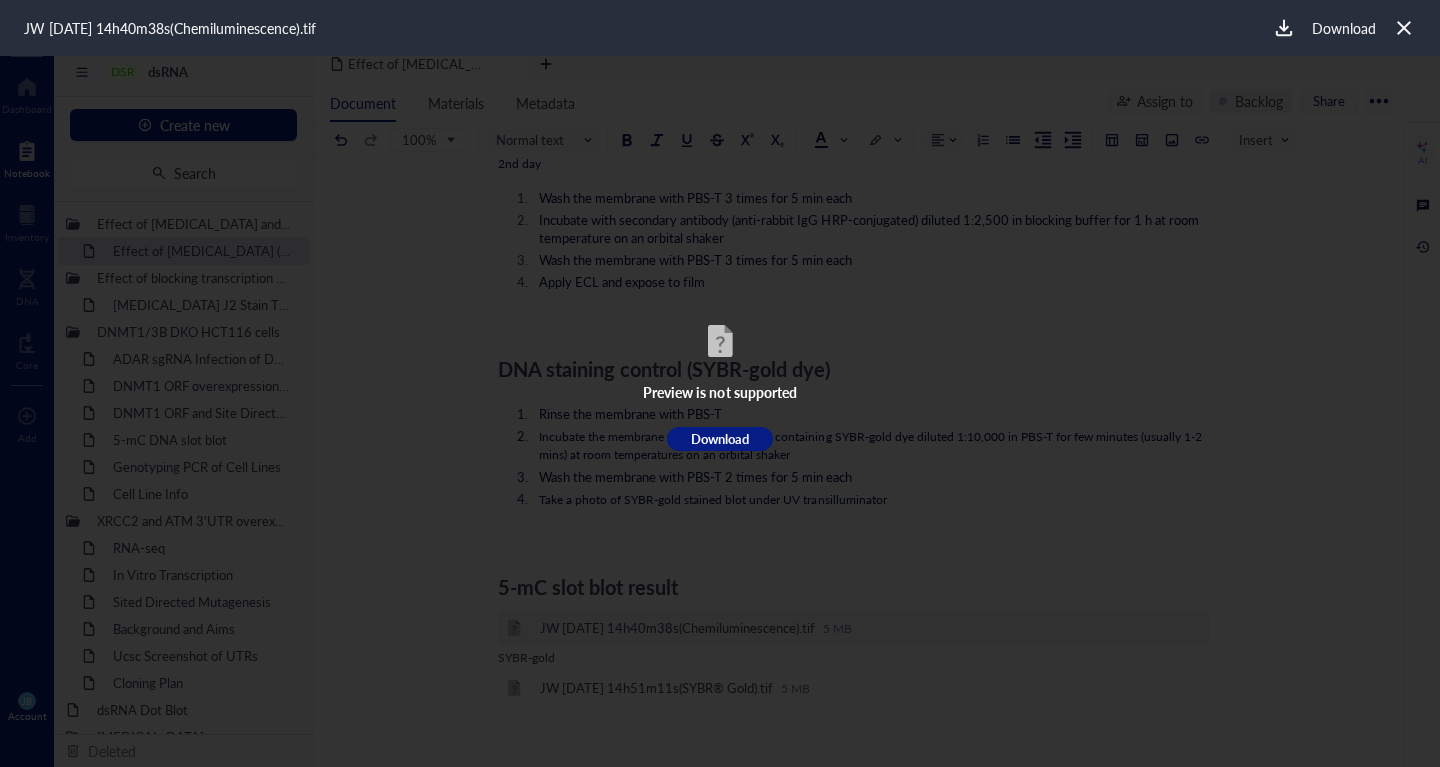 click 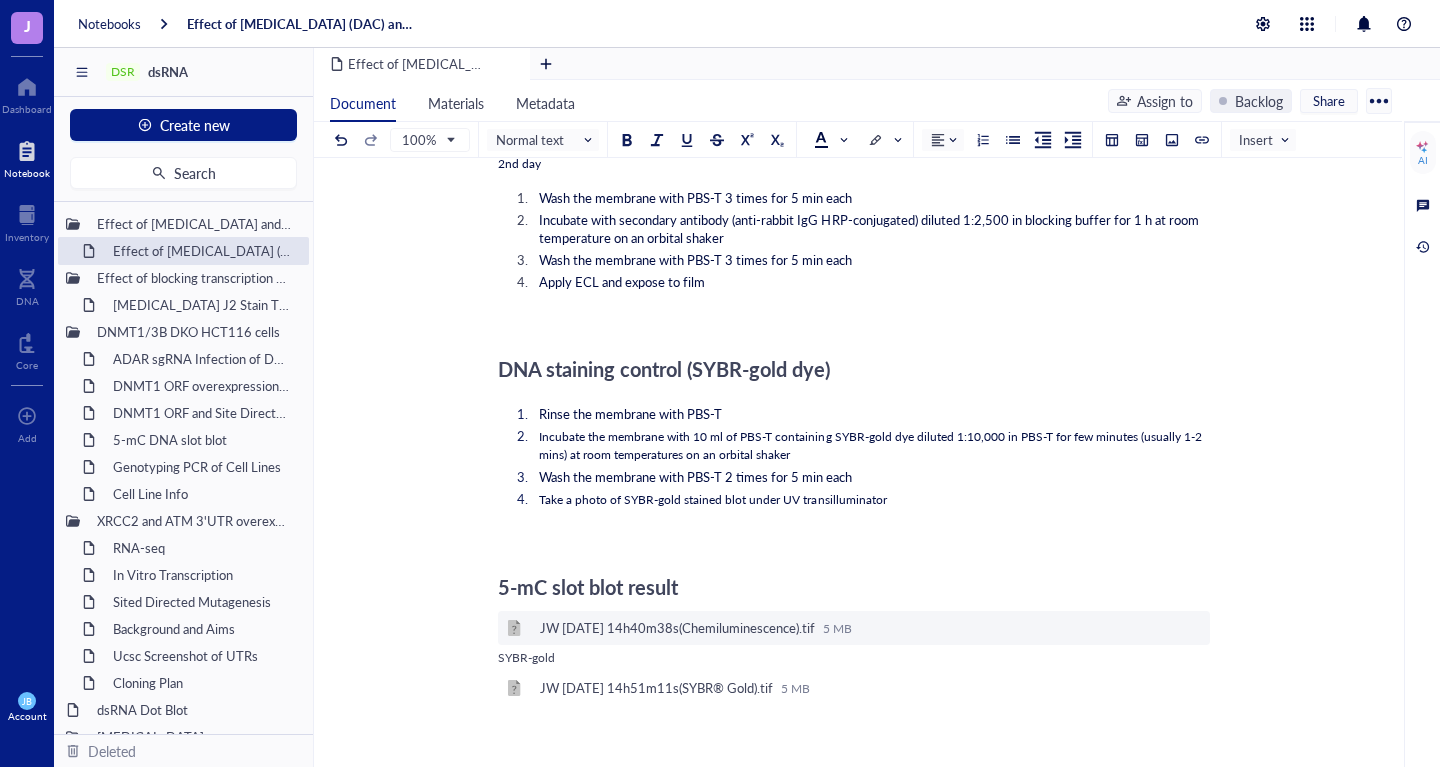 click at bounding box center [1124, 101] 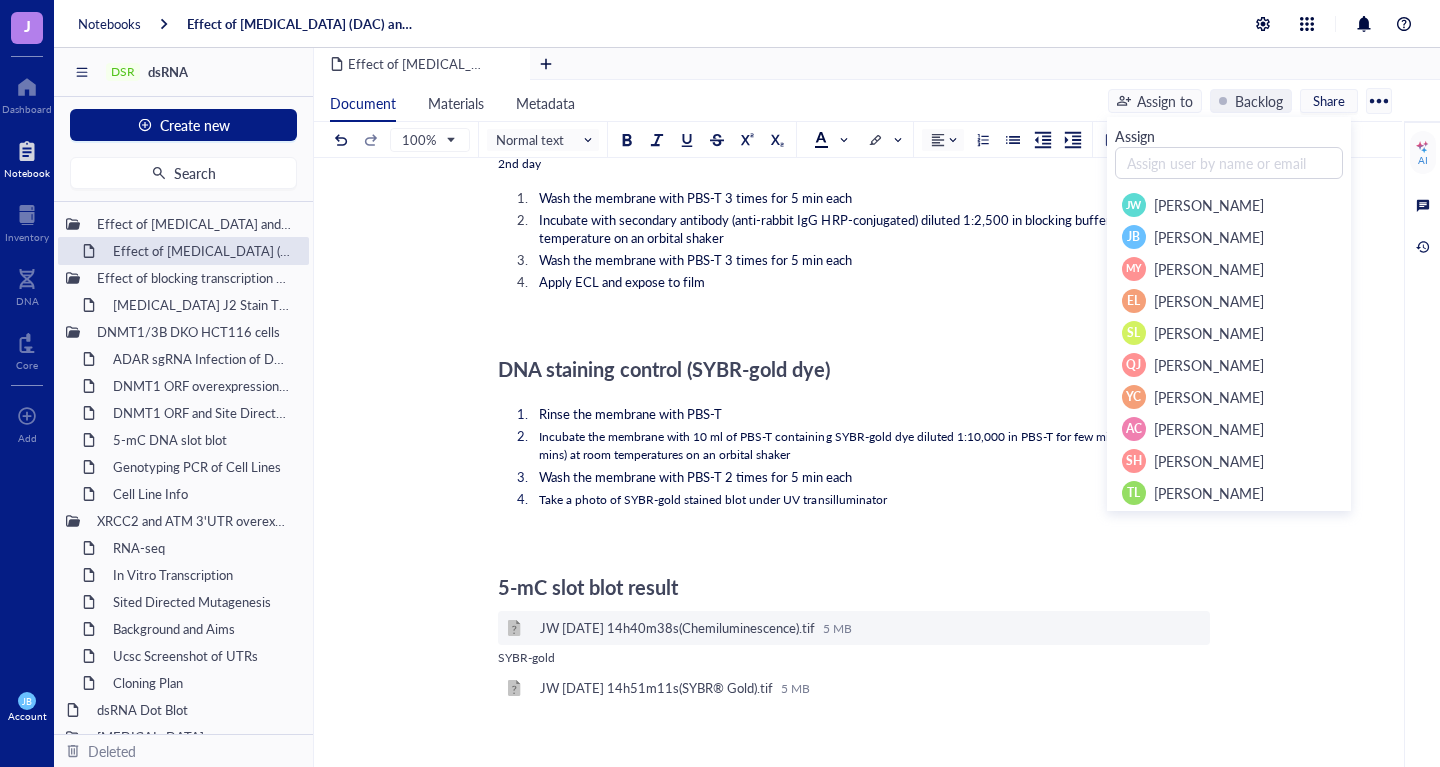click on "Notebooks Effect of [MEDICAL_DATA] (DAC) and GSK-3484862 on 5-mC Levels by Slot Blot" at bounding box center (747, 24) 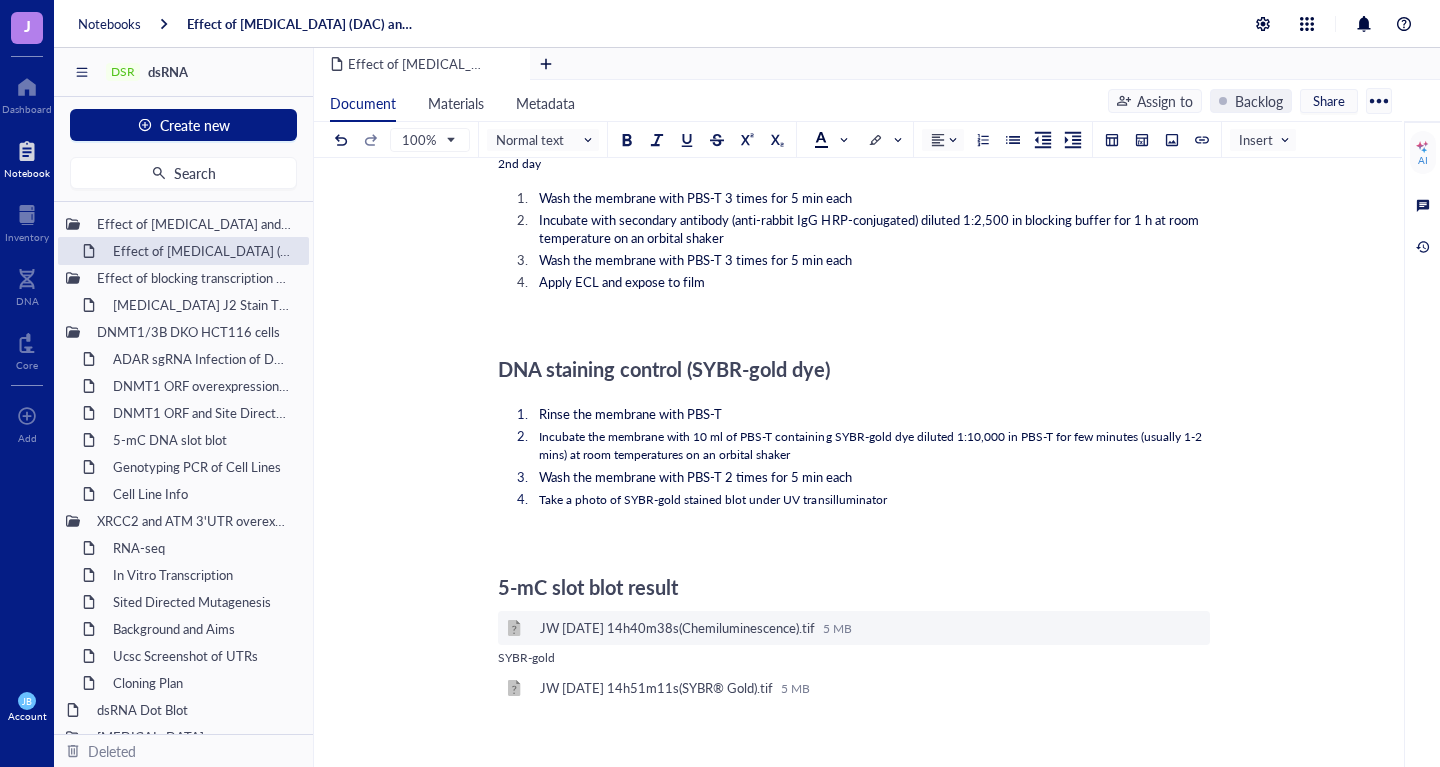 click on "Effect of [MEDICAL_DATA] (DAC) and GSK-3484862 on 5-mC Levels by Slot Blot Effect of [MEDICAL_DATA] (DAC) and GSK-3484862 on 5-mC Levels by Slot Blot Cell Seeding Seed "HCT116-6-6 control" and "HCT116-9-3 ADAR KO" in 6-well plates in HPLM + 10% FBS ([DATE]) Note: Seed cells at very low density (30-40% confluency) so they do not overgrow during the 4-day drug treatment ﻿ Drug Treatment ([DATE])   Cell [MEDICAL_DATA] Dose Drug Control WT 1 µM DMSO Control WT 1 µM GSK-3484862 Control WT 1 µM DAC Control WT 300 nM DMSO Control WT 300 nM GSK-3484862 Control WT 300 nM DAC ADAR KO 1 µM DMSO ADAR KO 1 µM GSK-3484862 ADAR KO 1 µM DAC ADAR KO 300 nM DMSO ADAR KO 300 nM GSK-3484862 ADAR KO 300 nM DAC Add DMSO or GSK-3484862 or DAC to the [PERSON_NAME] accordingly and incubate for 4 days Change drugs and media daily ([DATE], [DATE], [DATE]) Perform DNA extraction ([DATE]) Add Caption ﻿ ﻿ Add Caption ﻿ ﻿ DNA preparation (using Vazyme DNA extraction kit DC102) Follow Vazyme Kit Protocol Samples   Cell [MEDICAL_DATA] 553.5" at bounding box center [854, -1296] 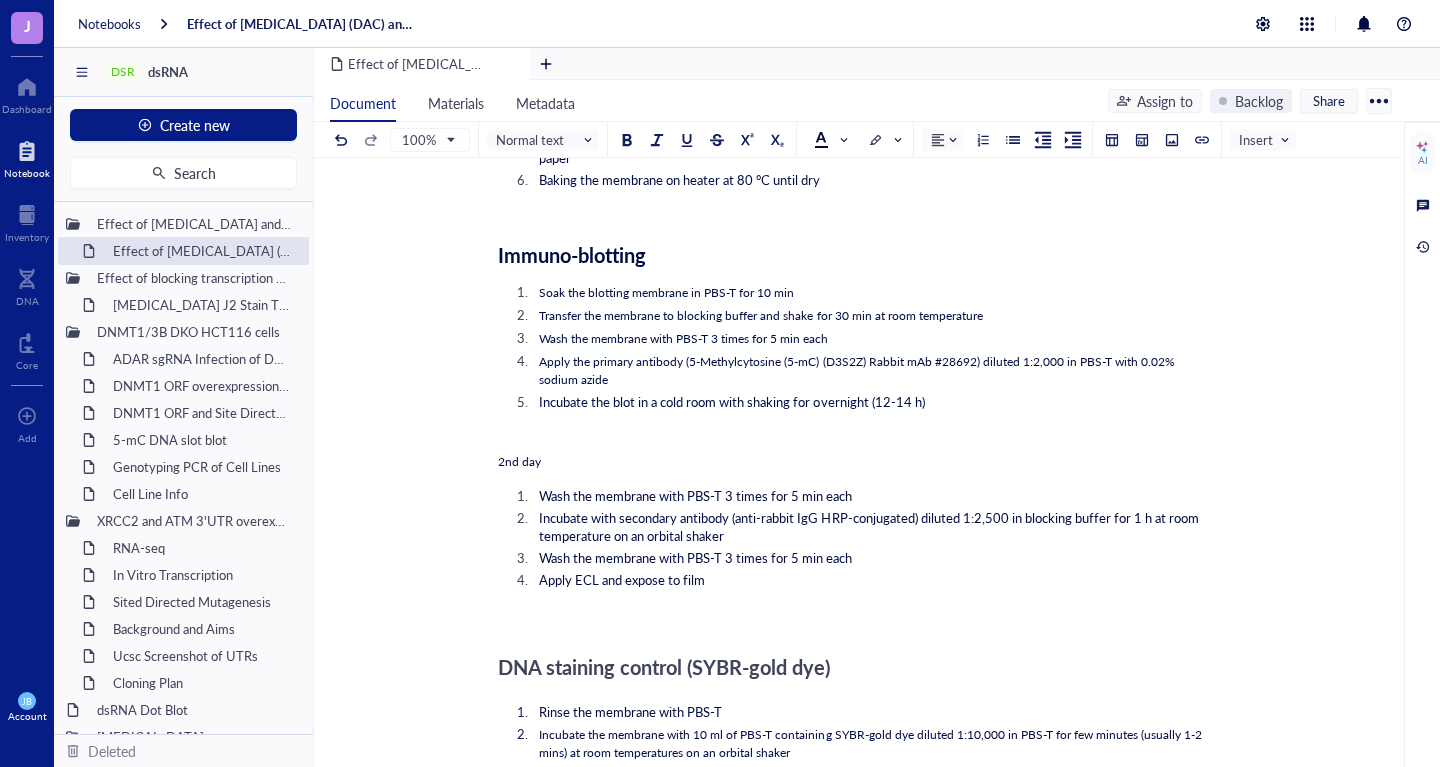 scroll, scrollTop: 3601, scrollLeft: 0, axis: vertical 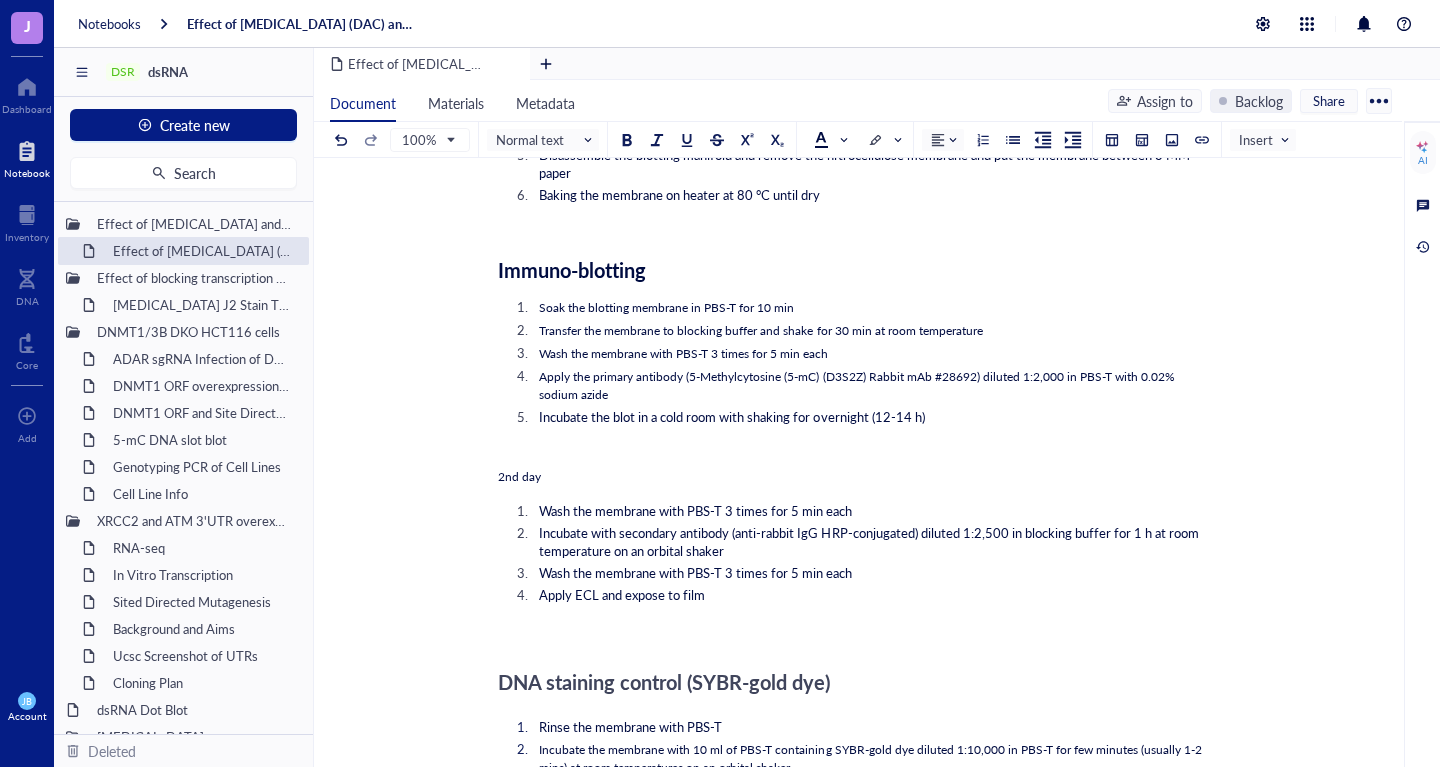 click on "Effect of [MEDICAL_DATA] (DAC) and GSK-3484862 on 5-mC Levels by Slot Blot Effect of [MEDICAL_DATA] (DAC) and GSK-3484862 on 5-mC Levels by Slot Blot Cell Seeding Seed "HCT116-6-6 control" and "HCT116-9-3 ADAR KO" in 6-well plates in HPLM + 10% FBS ([DATE]) Note: Seed cells at very low density (30-40% confluency) so they do not overgrow during the 4-day drug treatment ﻿ Drug Treatment ([DATE])   Cell [MEDICAL_DATA] Dose Drug Control WT 1 µM DMSO Control WT 1 µM GSK-3484862 Control WT 1 µM DAC Control WT 300 nM DMSO Control WT 300 nM GSK-3484862 Control WT 300 nM DAC ADAR KO 1 µM DMSO ADAR KO 1 µM GSK-3484862 ADAR KO 1 µM DAC ADAR KO 300 nM DMSO ADAR KO 300 nM GSK-3484862 ADAR KO 300 nM DAC Add DMSO or GSK-3484862 or DAC to the [PERSON_NAME] accordingly and incubate for 4 days Change drugs and media daily ([DATE], [DATE], [DATE]) Perform DNA extraction ([DATE]) Add Caption ﻿ ﻿ Add Caption ﻿ ﻿ DNA preparation (using Vazyme DNA extraction kit DC102) Follow Vazyme Kit Protocol Samples   Cell [MEDICAL_DATA] 553.5" at bounding box center (854, -983) 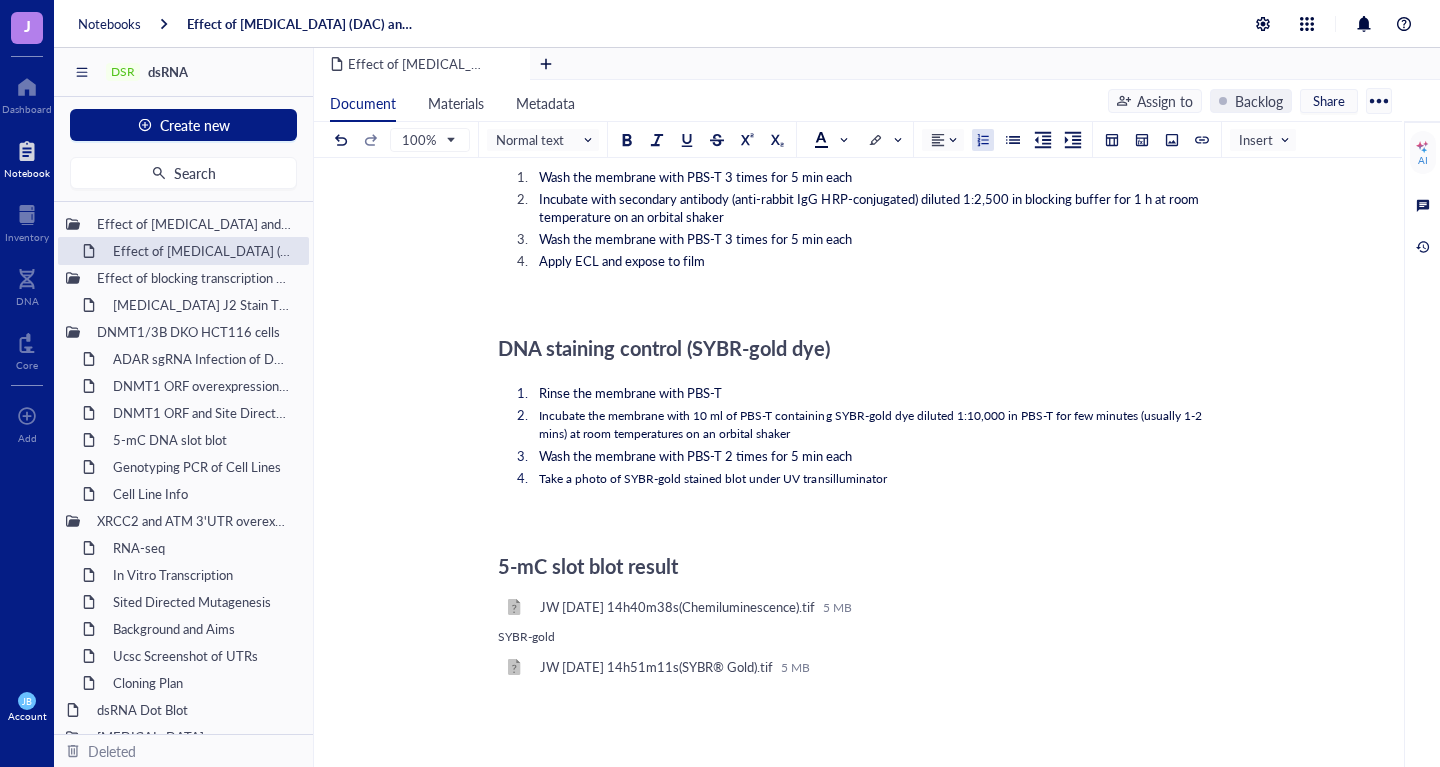 scroll, scrollTop: 4166, scrollLeft: 0, axis: vertical 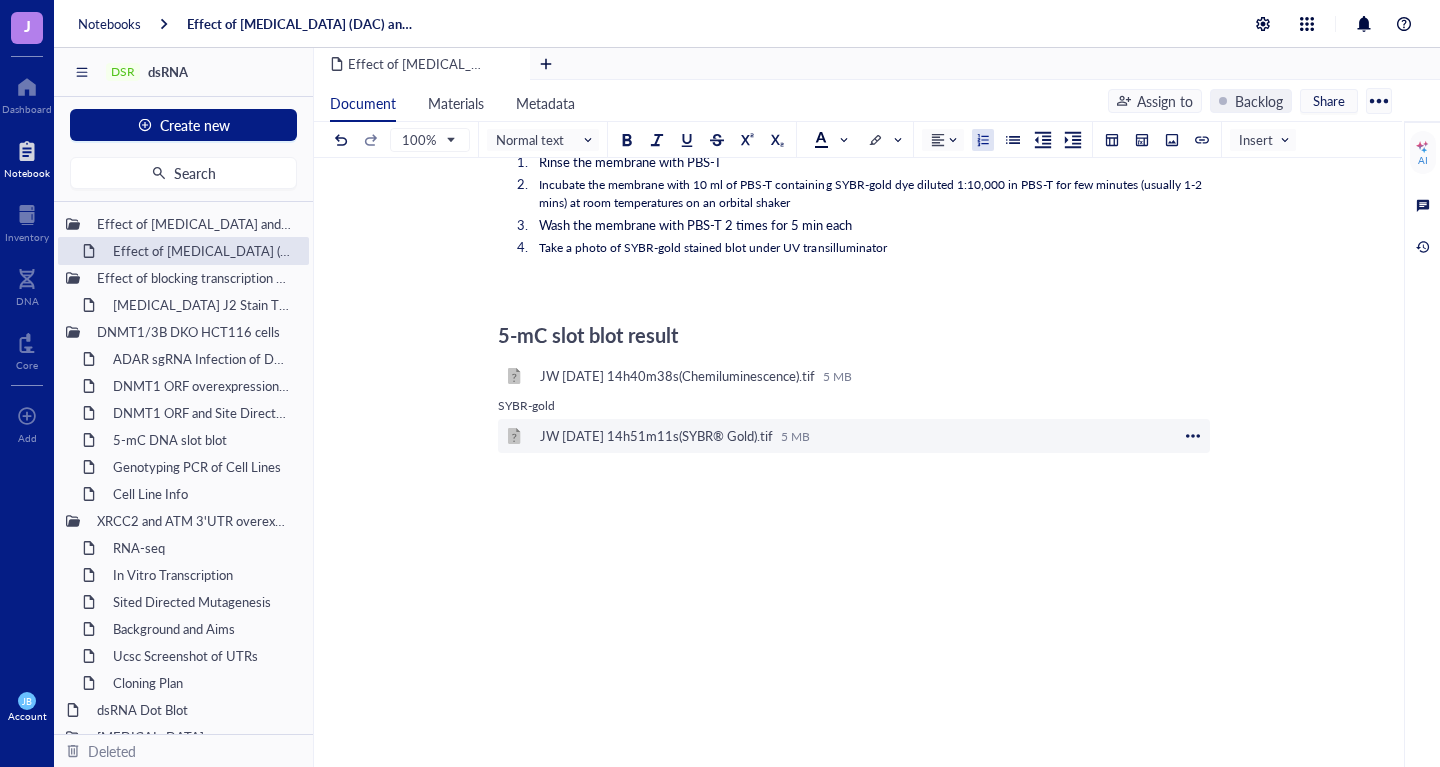 click on "JW [DATE] 14h51m11s(SYBR® Gold).tif 5 MB" at bounding box center [854, 436] 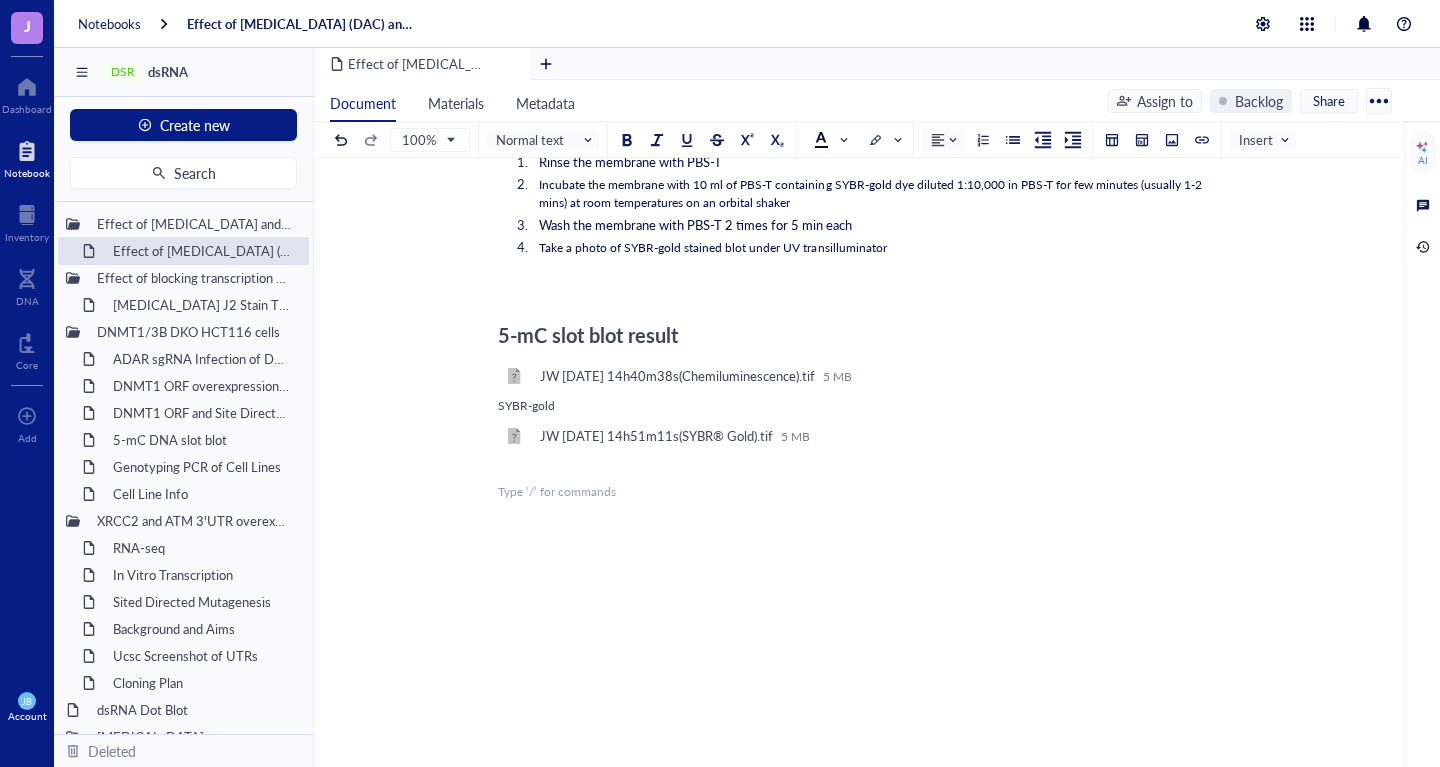 click on "﻿ Type ‘/’ for commands" at bounding box center [854, 492] 